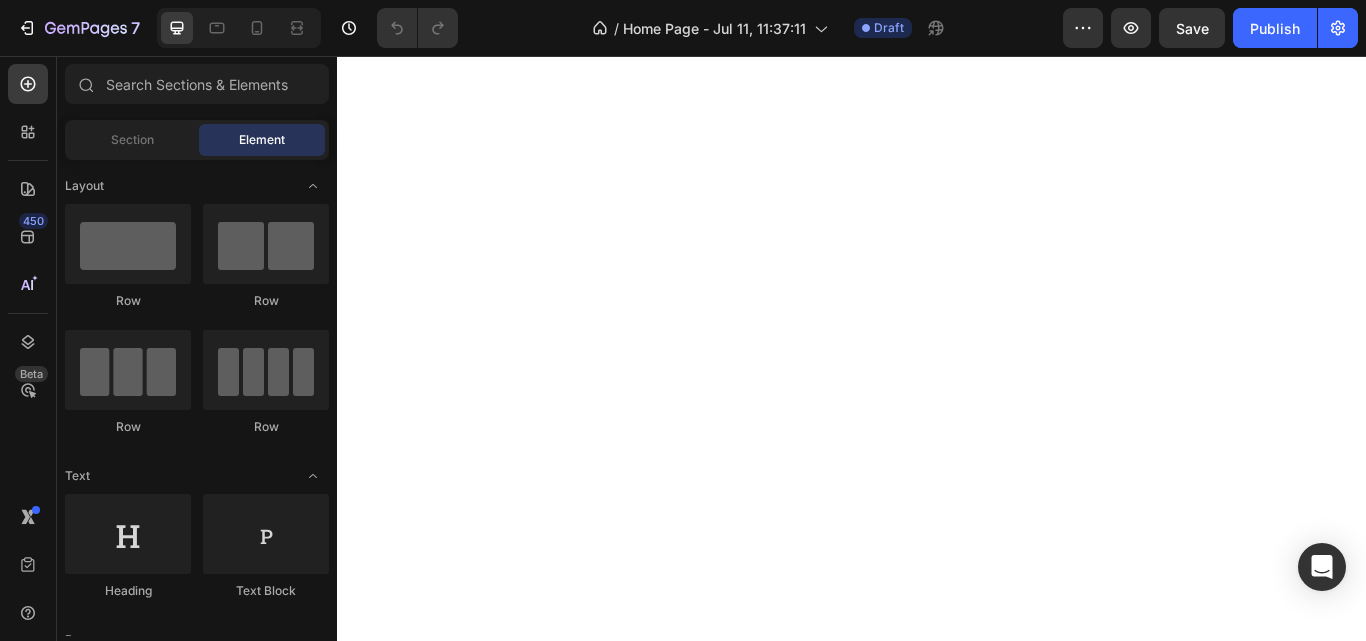 scroll, scrollTop: 0, scrollLeft: 0, axis: both 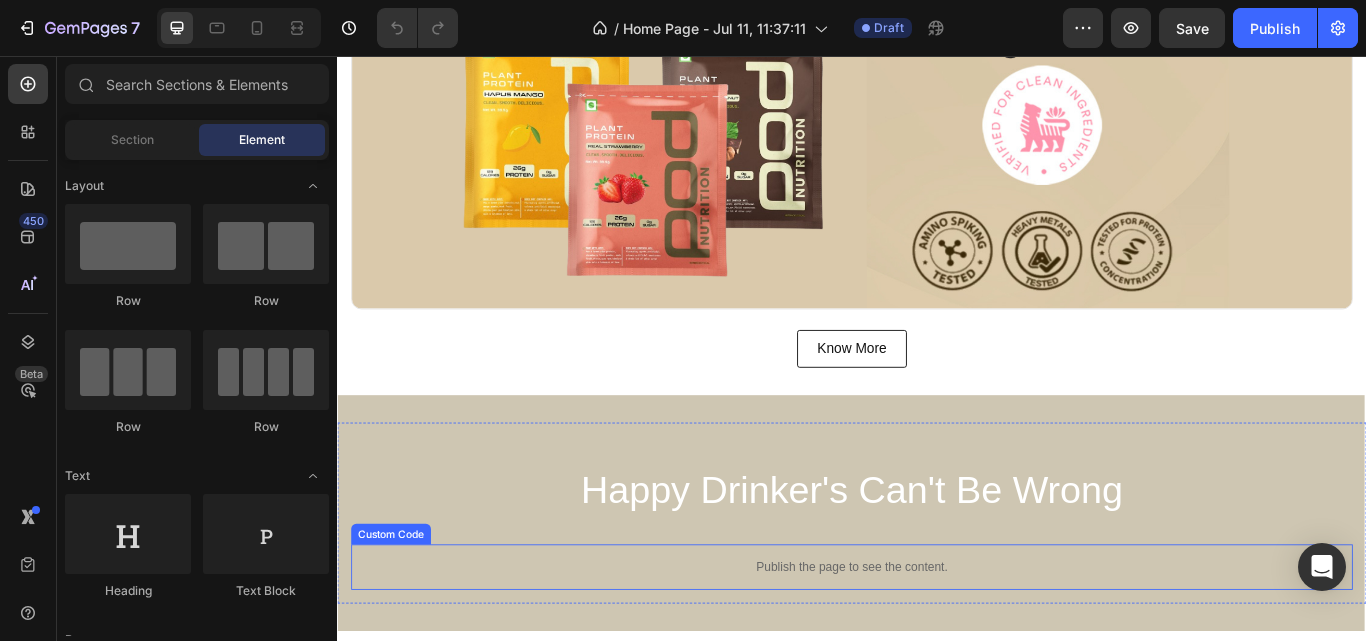 click on "Publish the page to see the content." at bounding box center (937, 652) 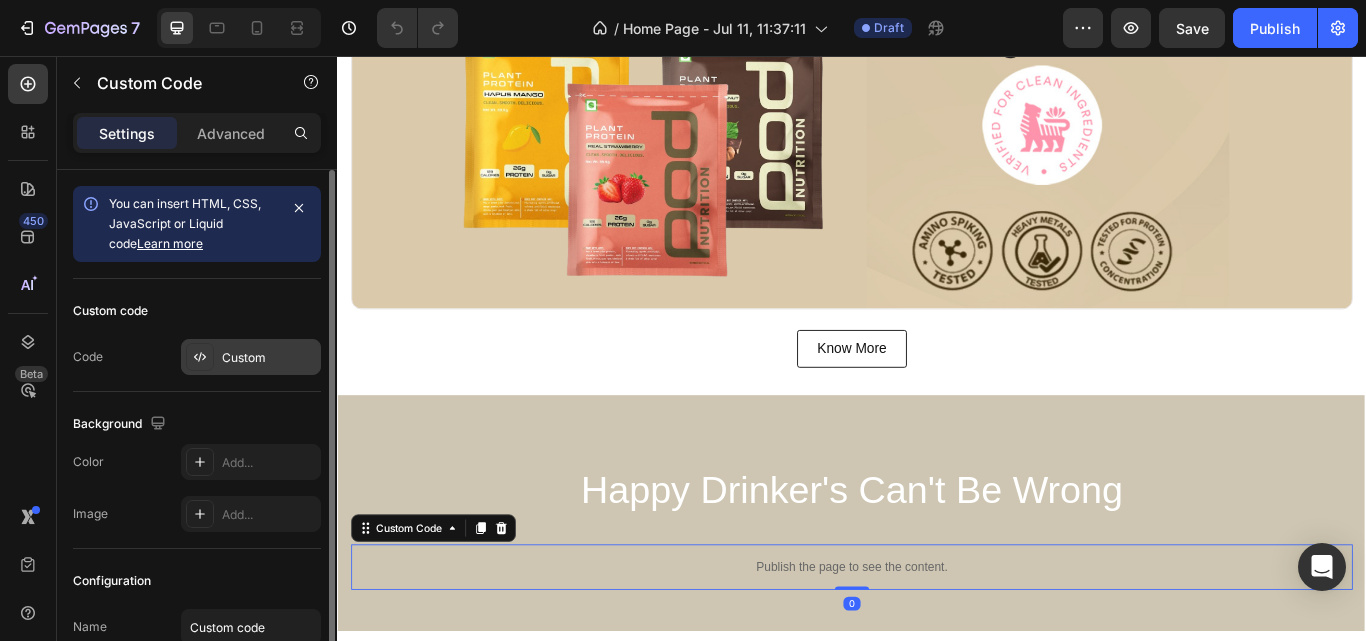 click on "Custom" at bounding box center [269, 358] 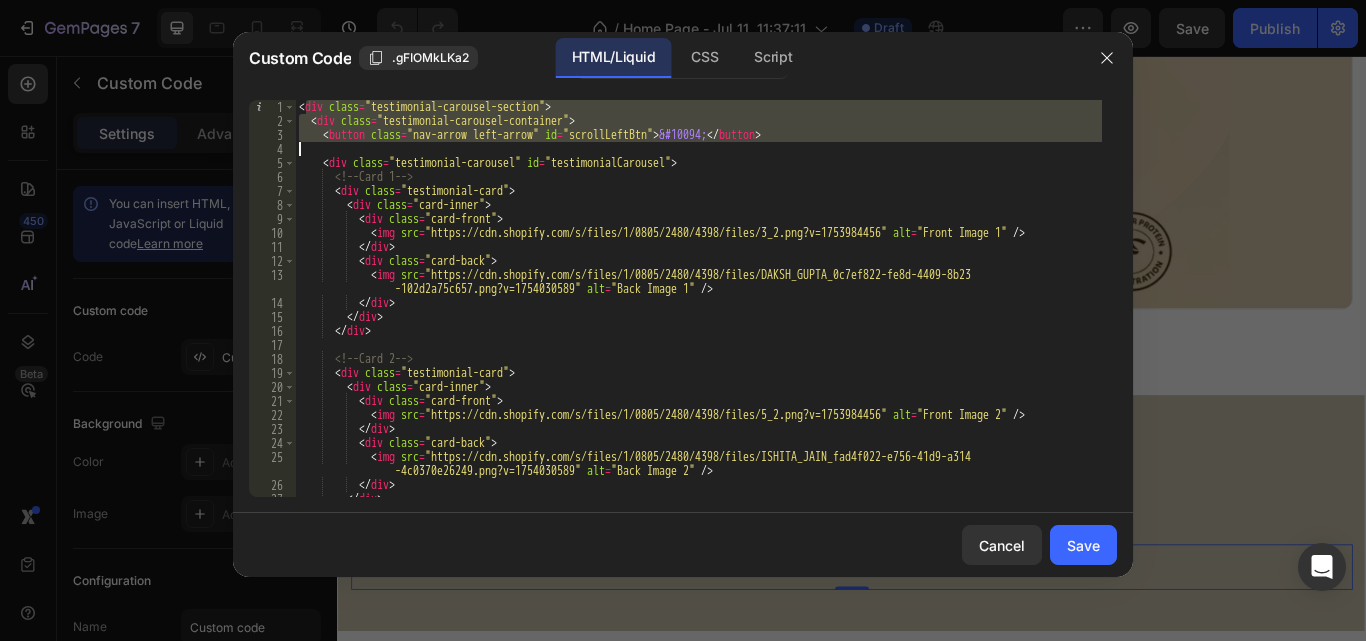 drag, startPoint x: 303, startPoint y: 108, endPoint x: 707, endPoint y: 145, distance: 405.69077 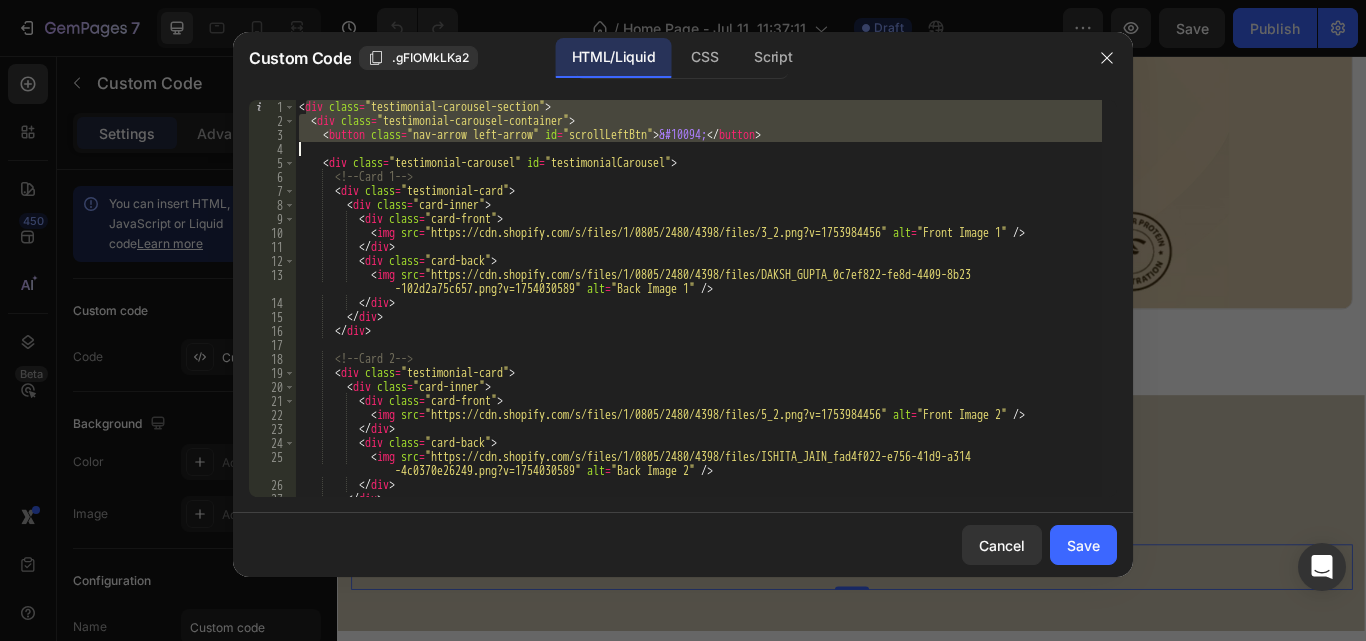 click on "< div   class = "testimonial-carousel-section" >    < div   class = "testimonial-carousel-container" >      < button   class = "nav-arrow left-arrow"   id = "scrollLeftBtn" > &#10094; </ button >      < div   class = "testimonial-carousel"   id = "testimonialCarousel" >         <!--  Card 1  -->         < div   class = "testimonial-card" >           < div   class = "card-inner" >              < div   class = "card-front" >                < img   src = "https://cdn.shopify.com/s/files/1/0805/2480/4398/files/3_2.png?v=1753984456"   alt = "Front Image 1"   />              </ div >              < div   class = "card-back" >                < img   src = "https://cdn.shopify.com/s/files/1/0805/2480/4398/files/DAKSH_GUPTA_0c7ef822-fe8d-4409-8b23-102d2a75c657.png?v=1754030589"   alt = "Back Image 1"   />              </ div >           </ div >         </ div >         <!--  Card 2  -->         < div   class = "testimonial-card" >           < div   class = "card-inner" >              < div   class = "card-front" >                < img   src = "https://cdn.shopify.com/s/files/1/0805/2480/4398/files/7_1.png?v=1753984456"" at bounding box center (698, 298) 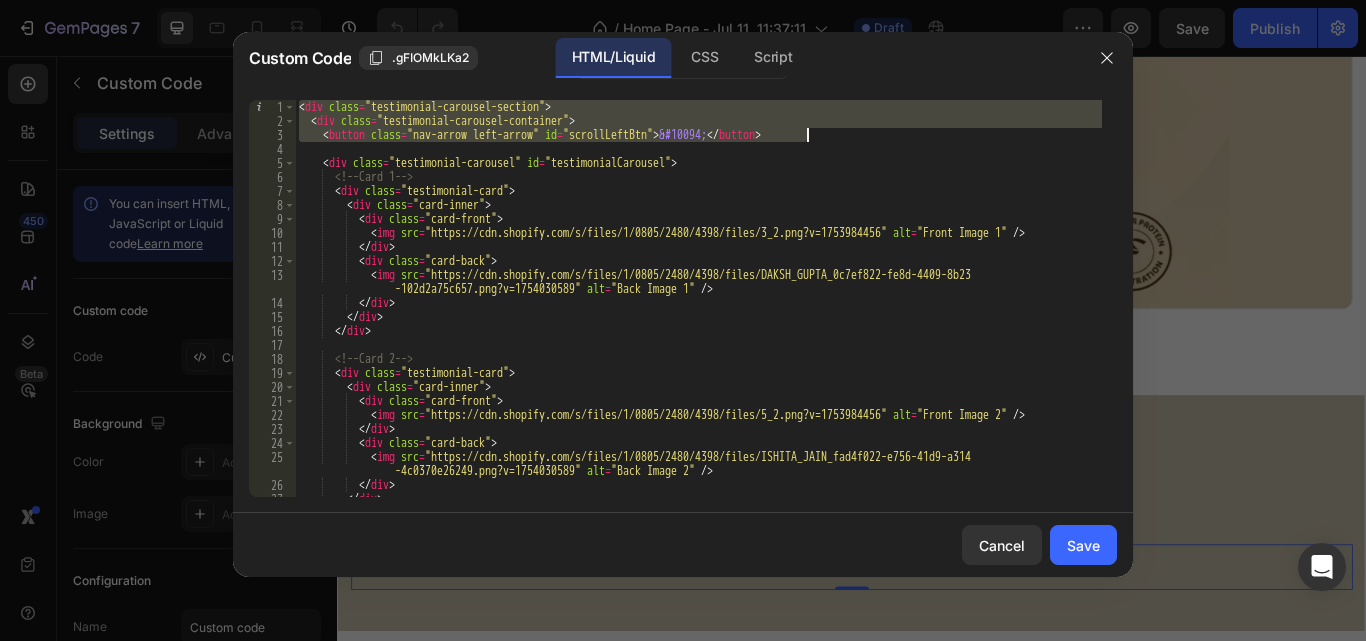 drag, startPoint x: 298, startPoint y: 107, endPoint x: 816, endPoint y: 133, distance: 518.6521 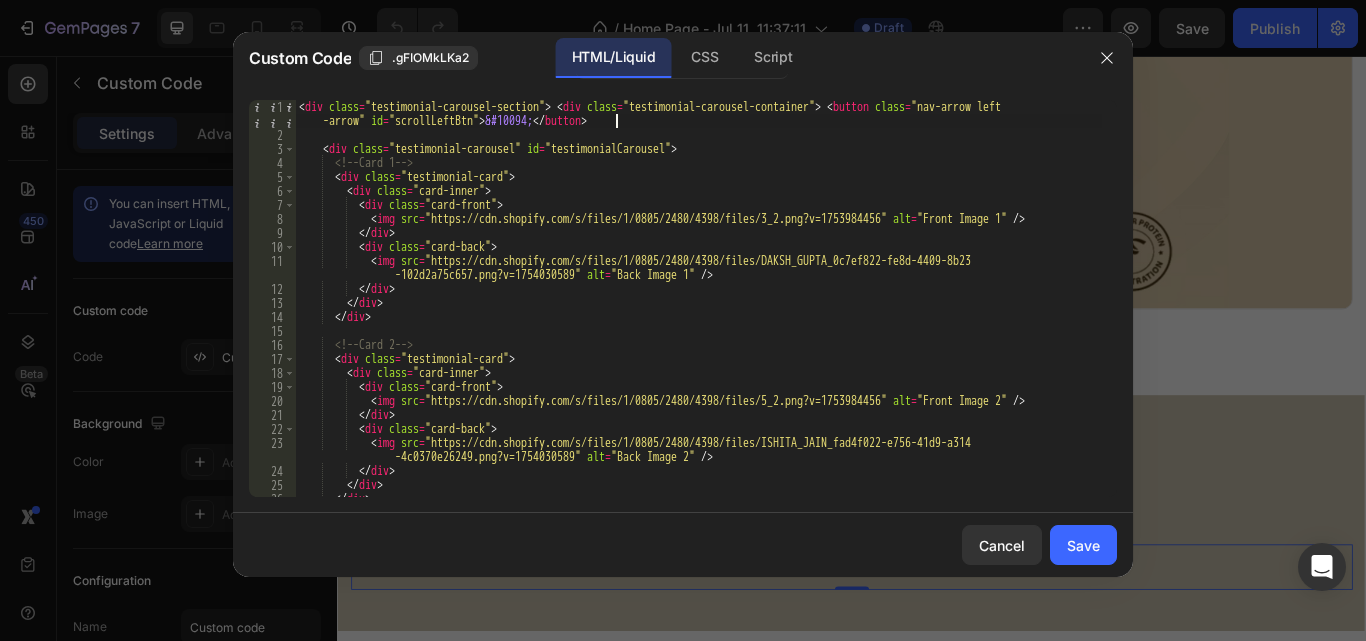 click on "< div   class = "testimonial-carousel-section" >   < div   class = "testimonial-carousel-container" >   < button   class = "nav-arrow left-arrow"   id = "scrollLeftBtn" > &#10094; </ button >      < div   class = "testimonial-carousel"   id = "testimonialCarousel" >    <!--  Card 1  -->    < div   class = "testimonial-card" >      < div   class = "card-inner" >         < div   class = "card-front" >           < img   src = "https://cdn.shopify.com/s/files/1/0805/2480/4398/files/3_2.png?v=1753984456"   alt = "Front Image 1"   />         </ div >         < div   class = "card-back" >           < img   src = "https://cdn.shopify.com/s/files/1/0805/2480/4398/files/DAKSH_GUPTA_0c7ef822-fe8d-4409-8b23-102d2a75c657.png?v=1754030589"   alt = "Back Image 1"   />         </ div >      </ div >    </ div >    <!--  Card 2  -->    < div   class = "testimonial-card" >      < div   class = "card-inner" >         < div   class = "card-front" >           < img   src = ""   alt = "Front Image 2"   />" at bounding box center (698, 319) 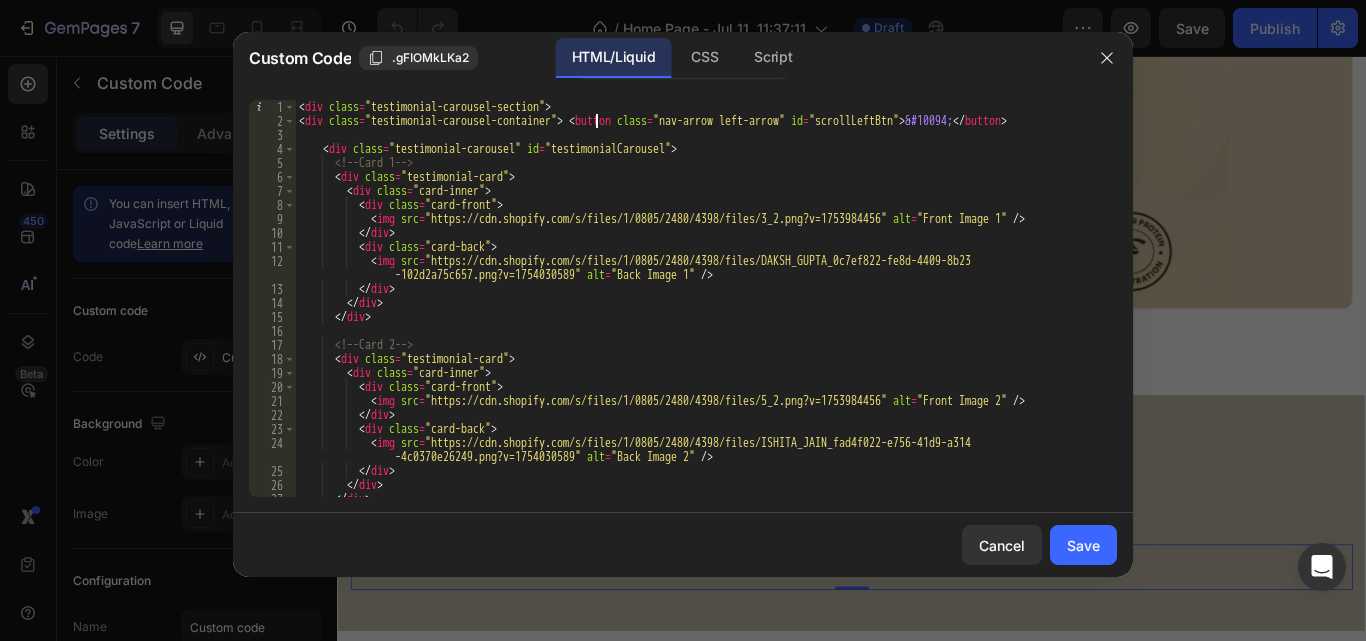 click on "<div class="testimonial-carousel-section">   <div class="testimonial-carousel-container">   <button class="nav-arrow left-arrow" id="scrollLeftBtn">&#10094;</button>      <div class="testimonial-carousel" id="testimonialCarousel">         <!--  Card 1  -->         <div class="testimonial-card">           <div class="card-inner">              <div class="card-front">                <img src="https://cdn.shopify.com/s/files/1/0805/2480/4398/files/3_2.png?v=1753984456" alt="Front Image 1" />              </div>              <div class="card-back">                <img src="https://cdn.shopify.com/s/files/1/0805/2480/4398/files/DAKSH_GUPTA_0c7ef822-fe8d-4409-8b23-102d2a75c657.png?v=1754030589" alt="Back Image 1" />              </div>           </div>         </div>         <!--  Card 2  -->         <div class="testimonial-card">           <div class="card-inner">              <" at bounding box center [698, 312] 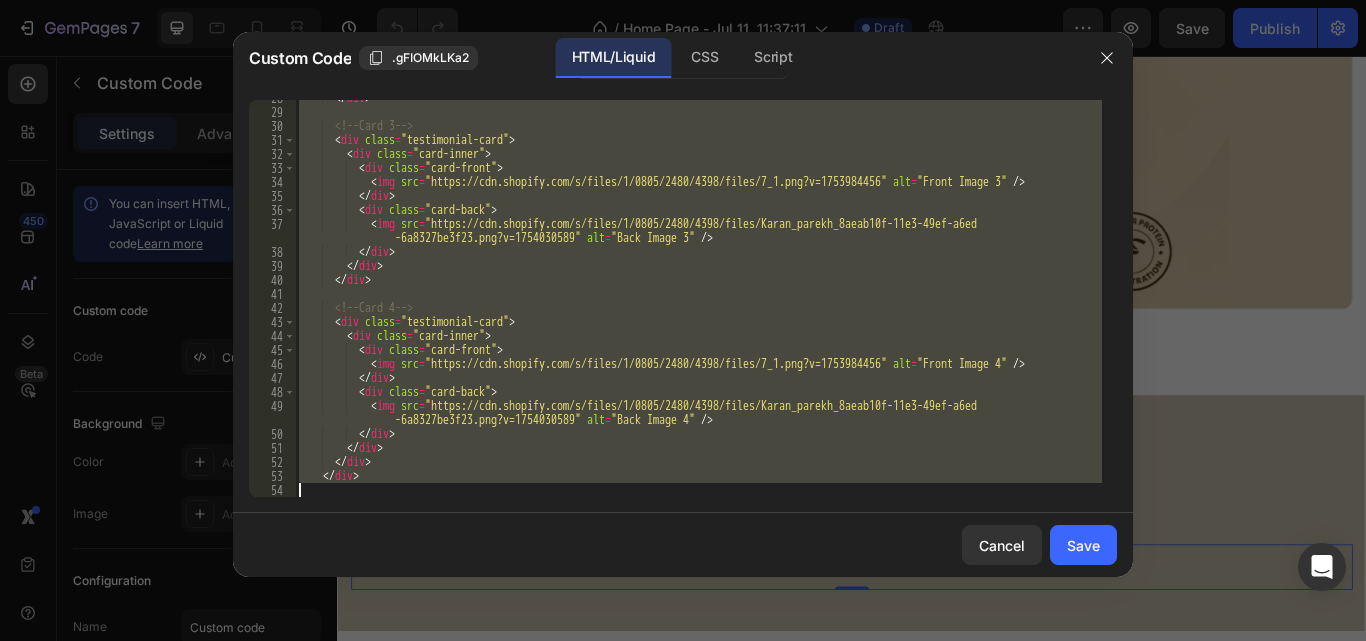 scroll, scrollTop: 457, scrollLeft: 0, axis: vertical 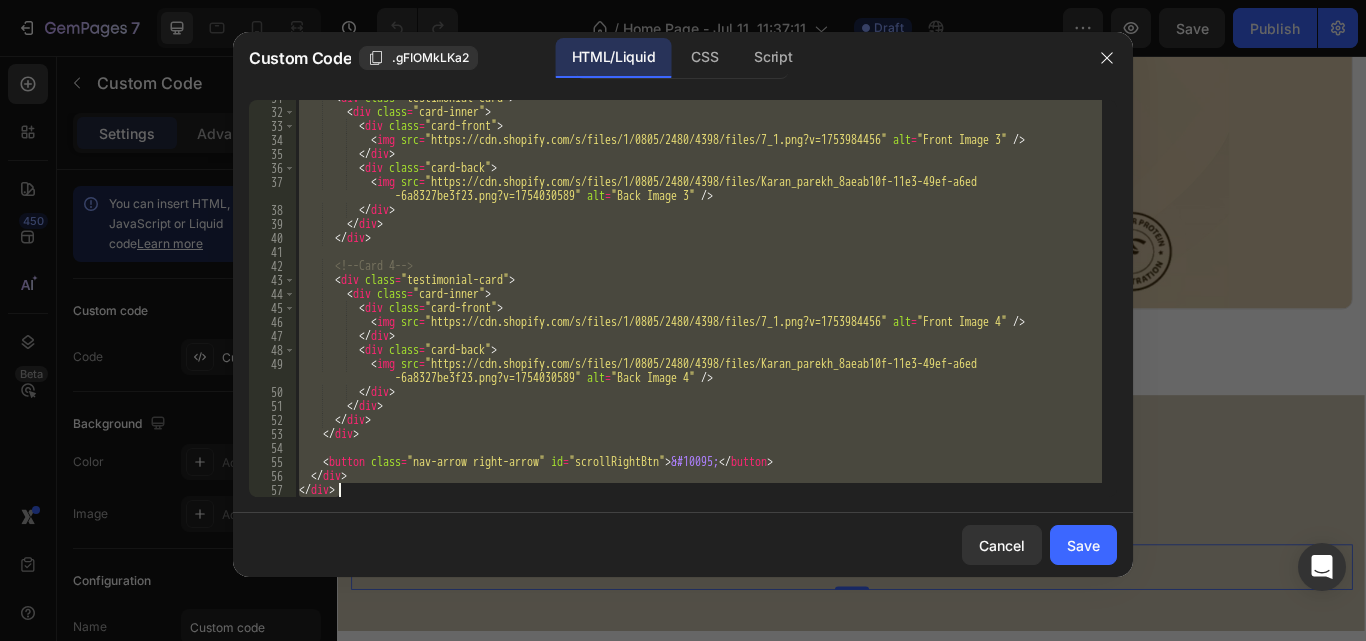 drag, startPoint x: 324, startPoint y: 161, endPoint x: 532, endPoint y: 504, distance: 401.13962 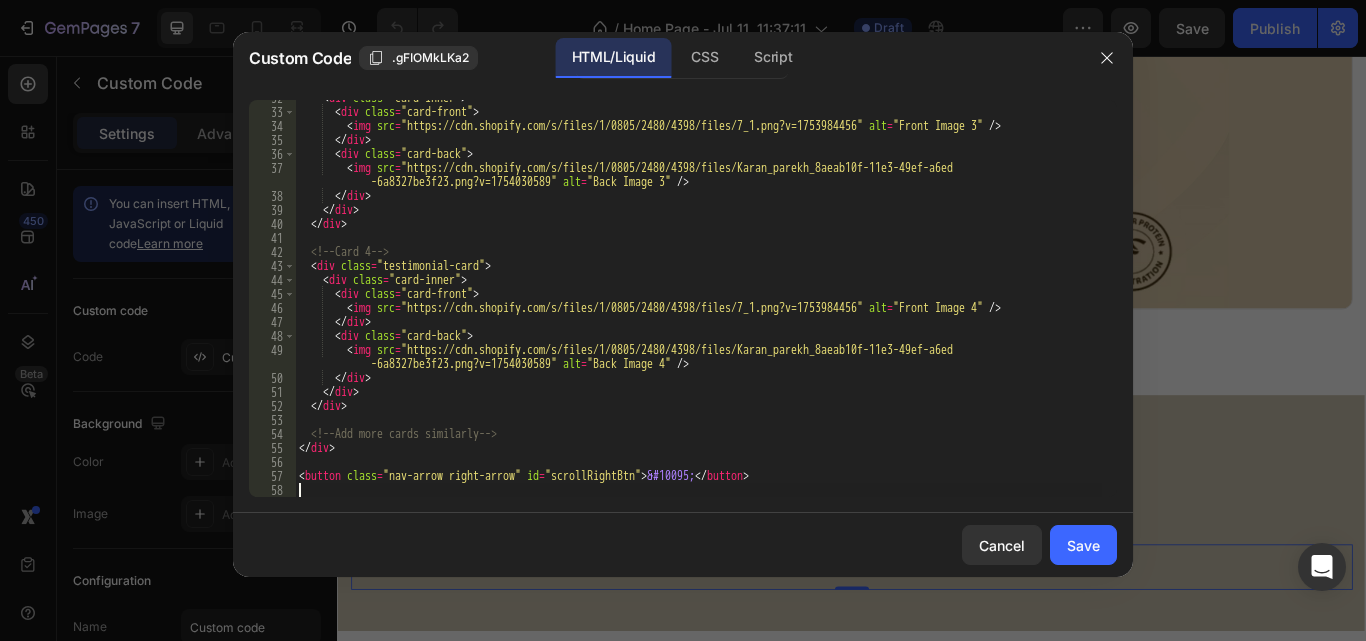 scroll, scrollTop: 471, scrollLeft: 0, axis: vertical 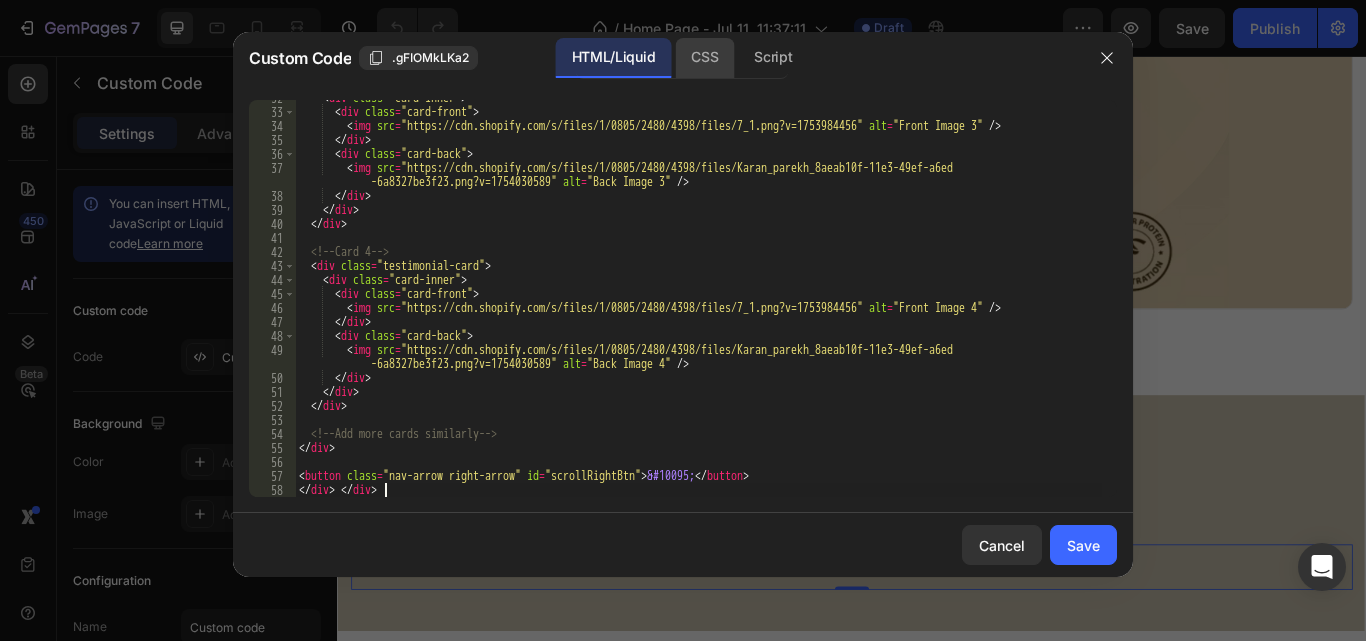 click on "CSS" 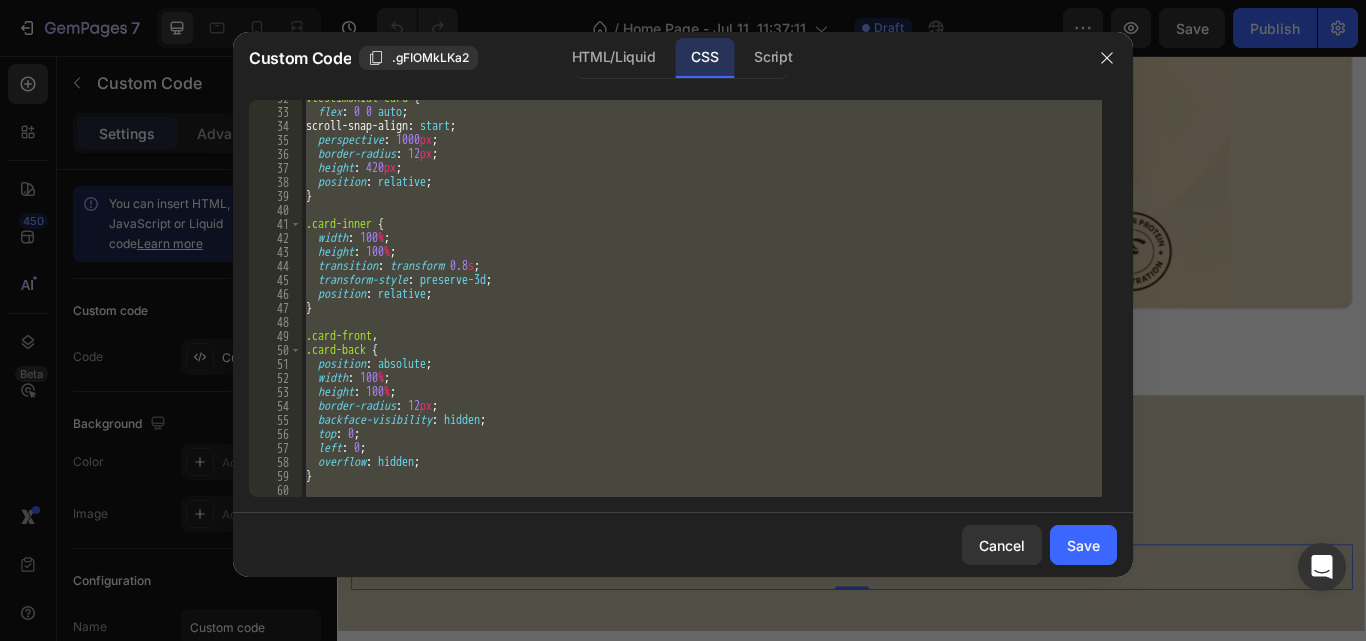 scroll, scrollTop: 457, scrollLeft: 0, axis: vertical 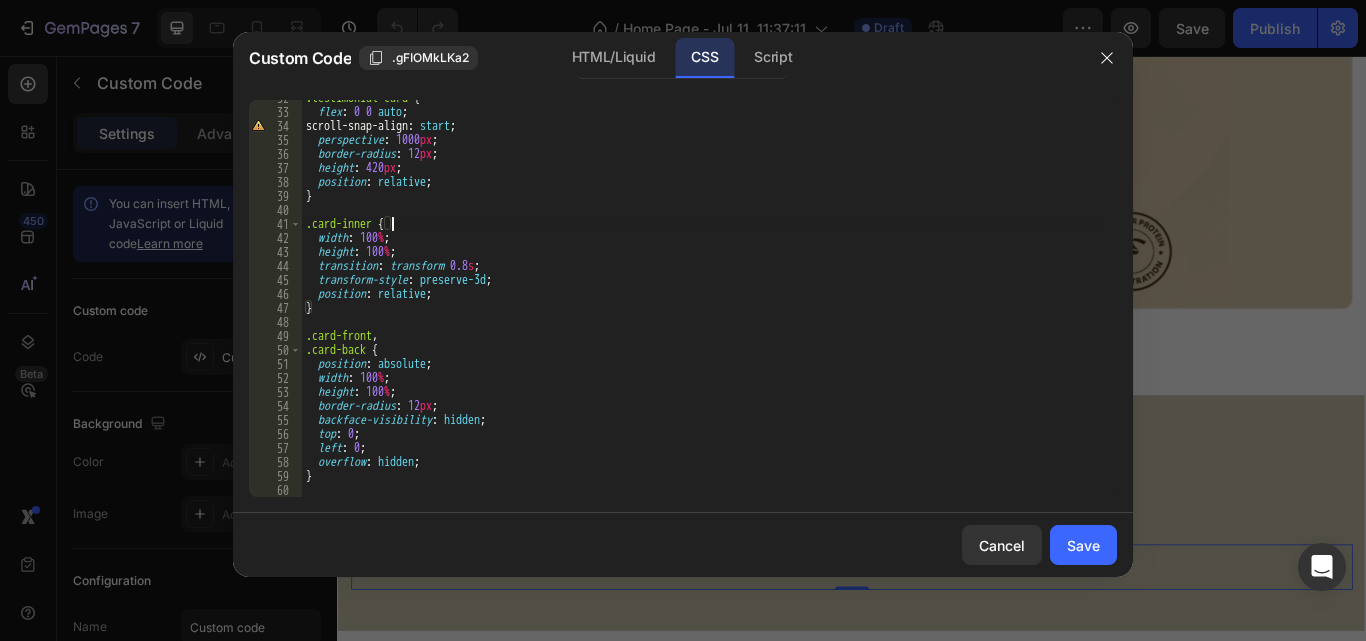 type on "}" 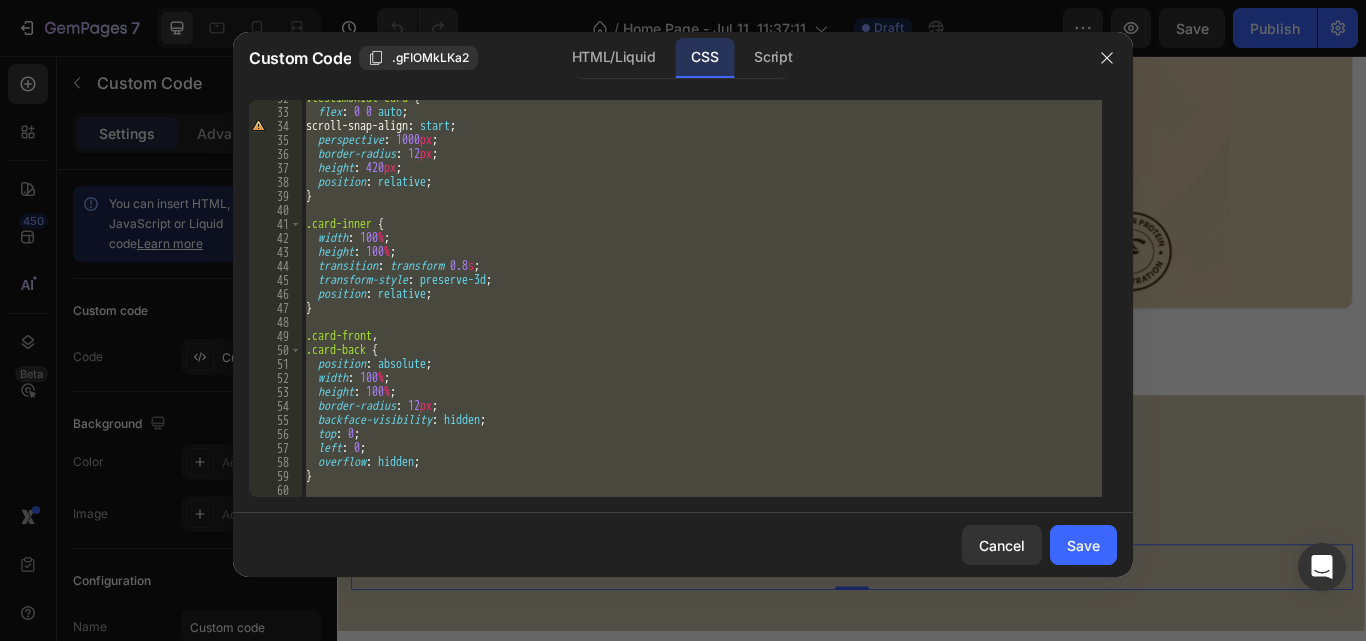 paste 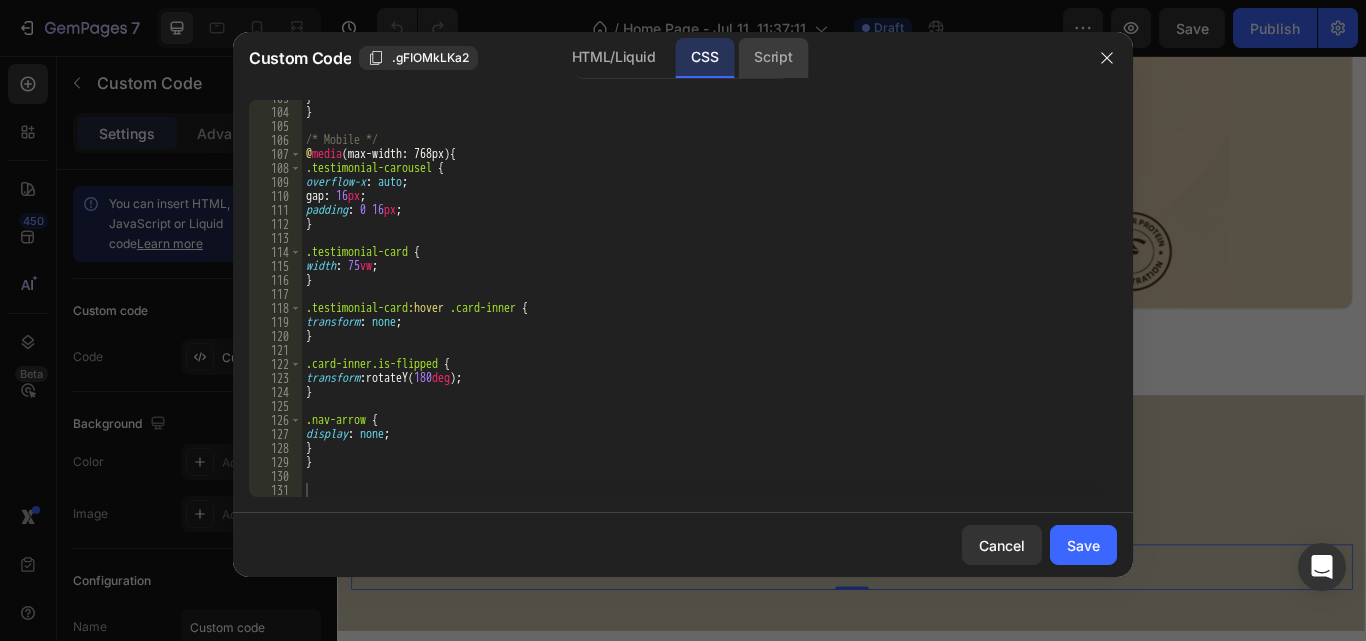 click on "Script" 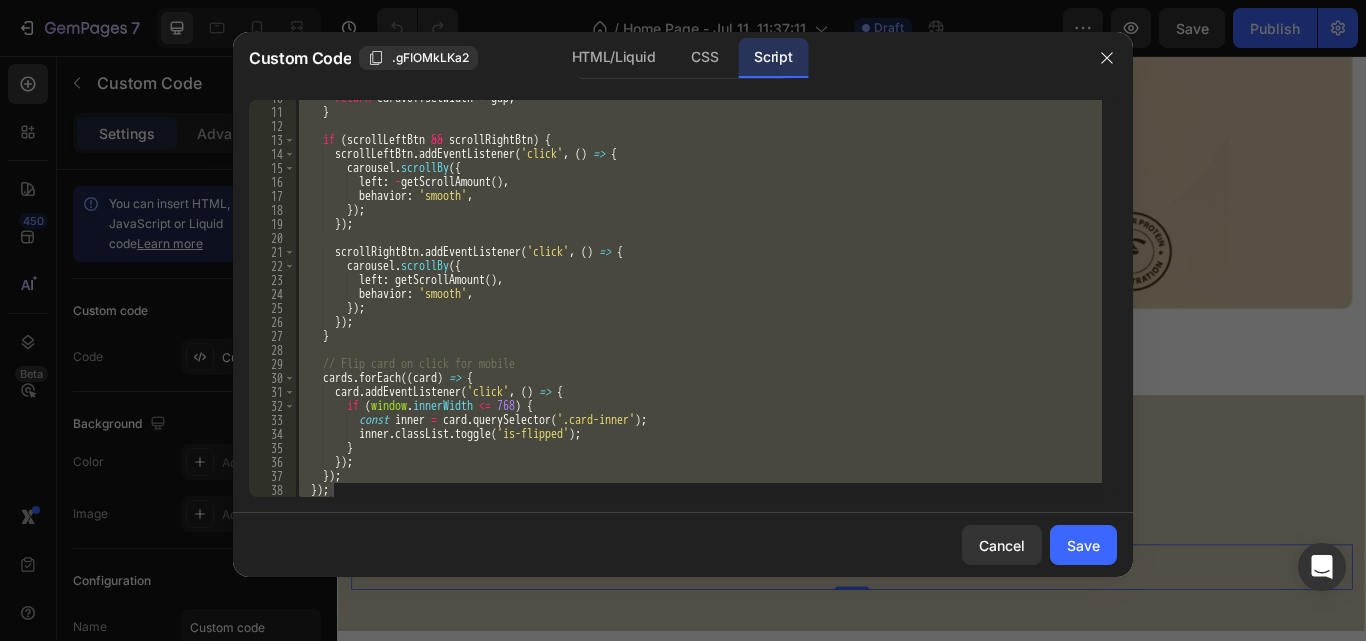 scroll, scrollTop: 135, scrollLeft: 0, axis: vertical 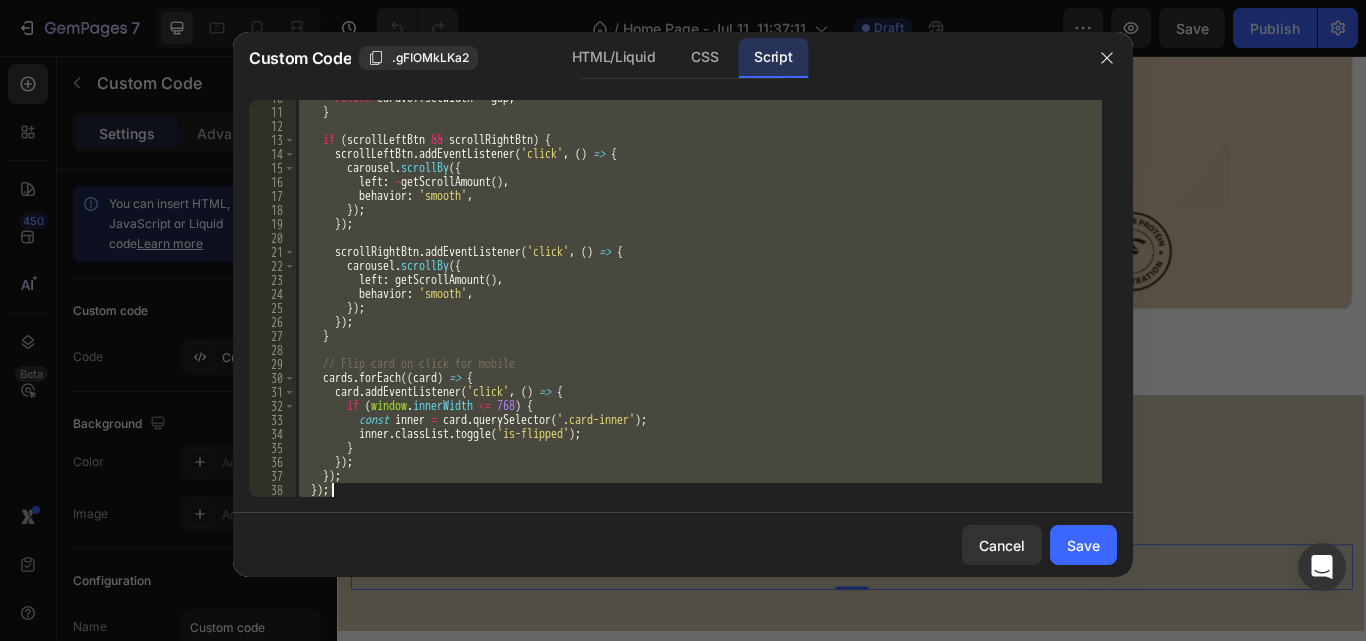 paste 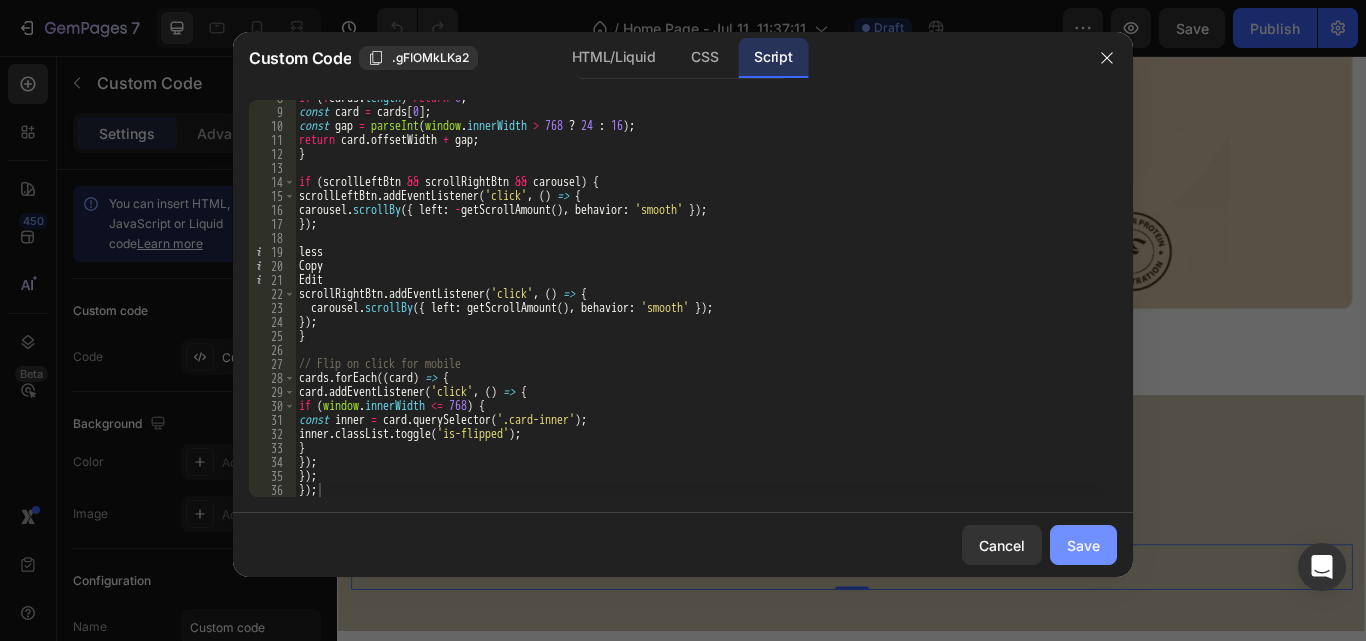 click on "Save" at bounding box center (1083, 545) 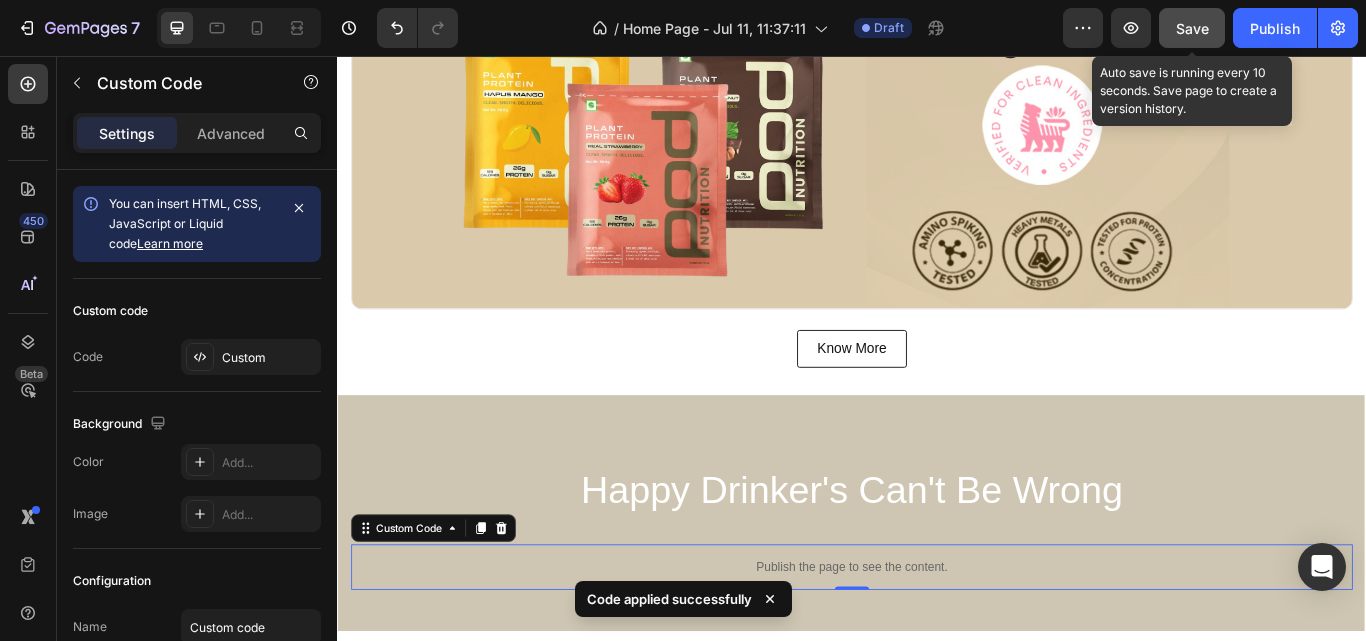 click on "Save" at bounding box center [1192, 28] 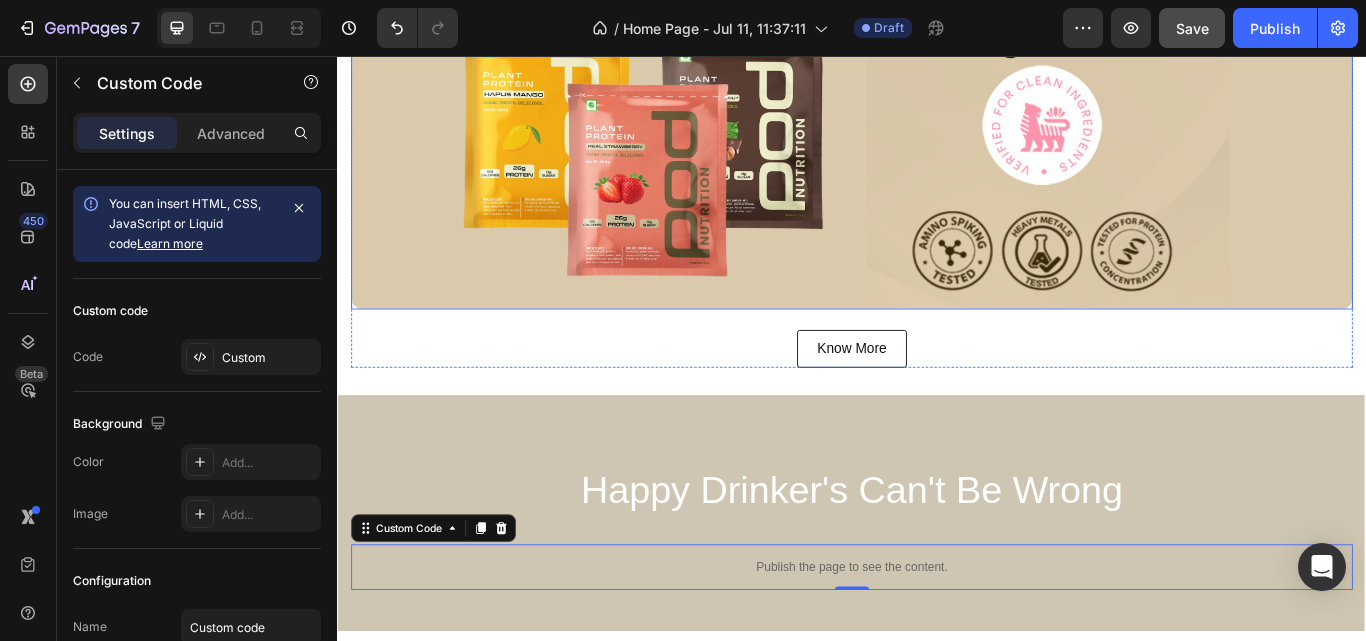 click at bounding box center (937, 168) 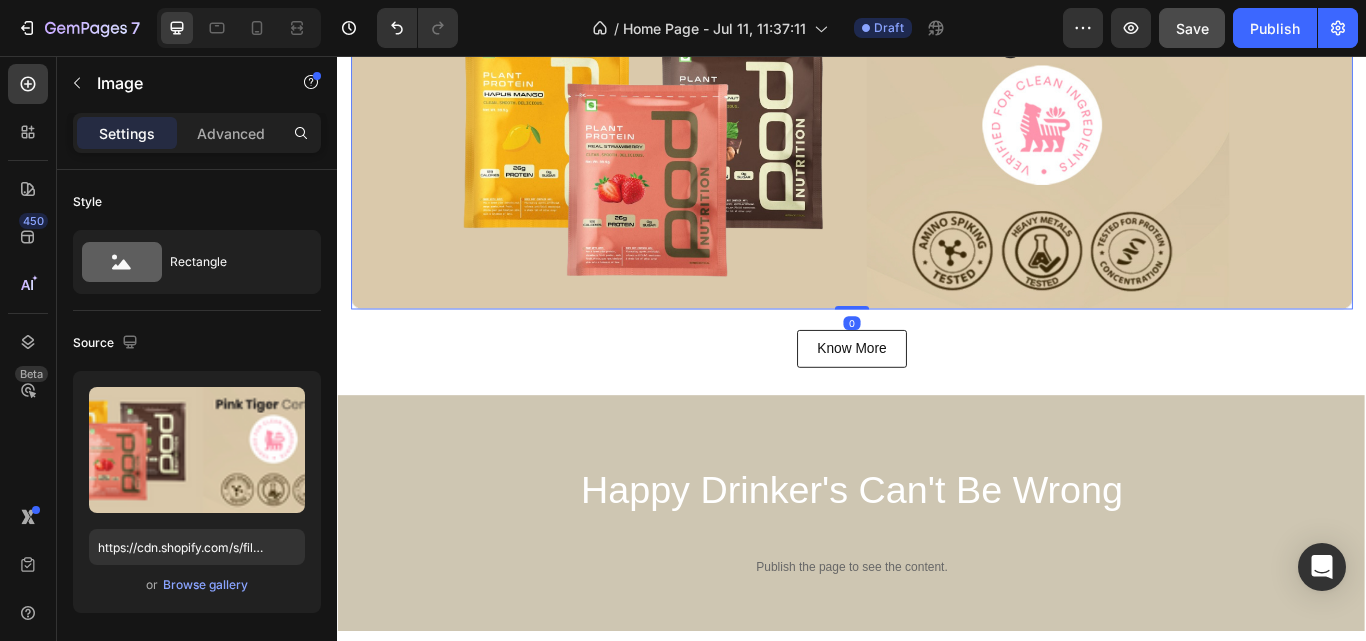 click at bounding box center [937, 168] 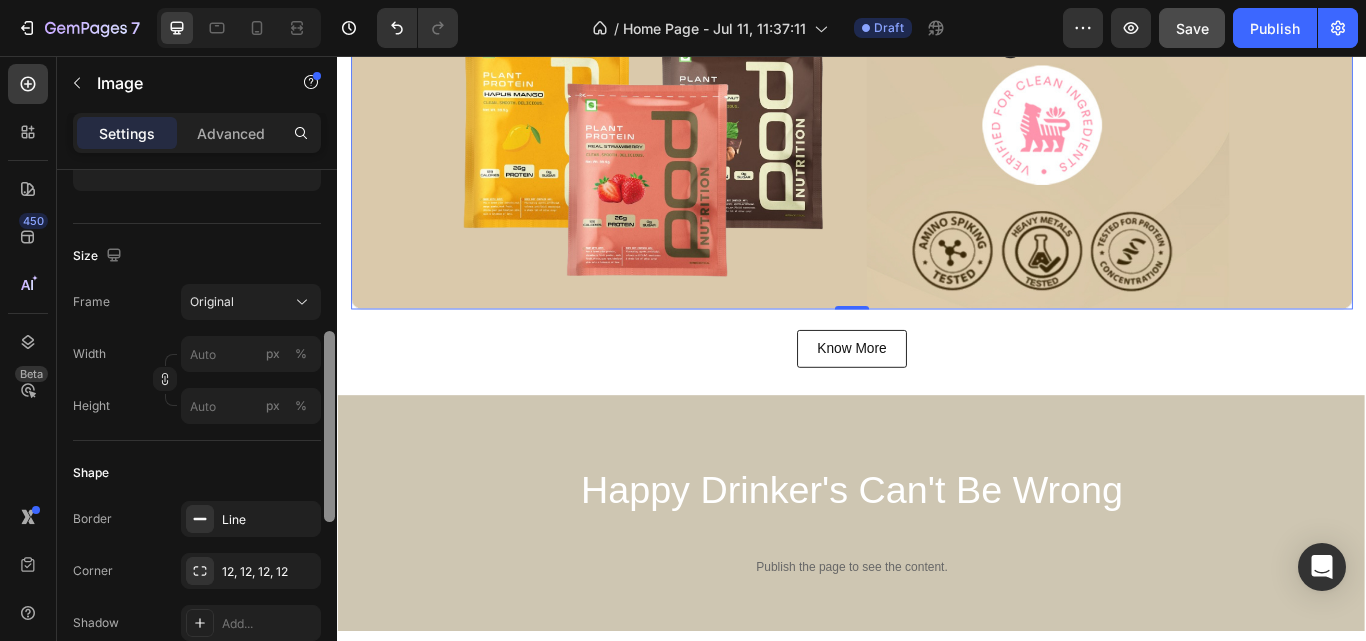 drag, startPoint x: 324, startPoint y: 240, endPoint x: 330, endPoint y: 452, distance: 212.08488 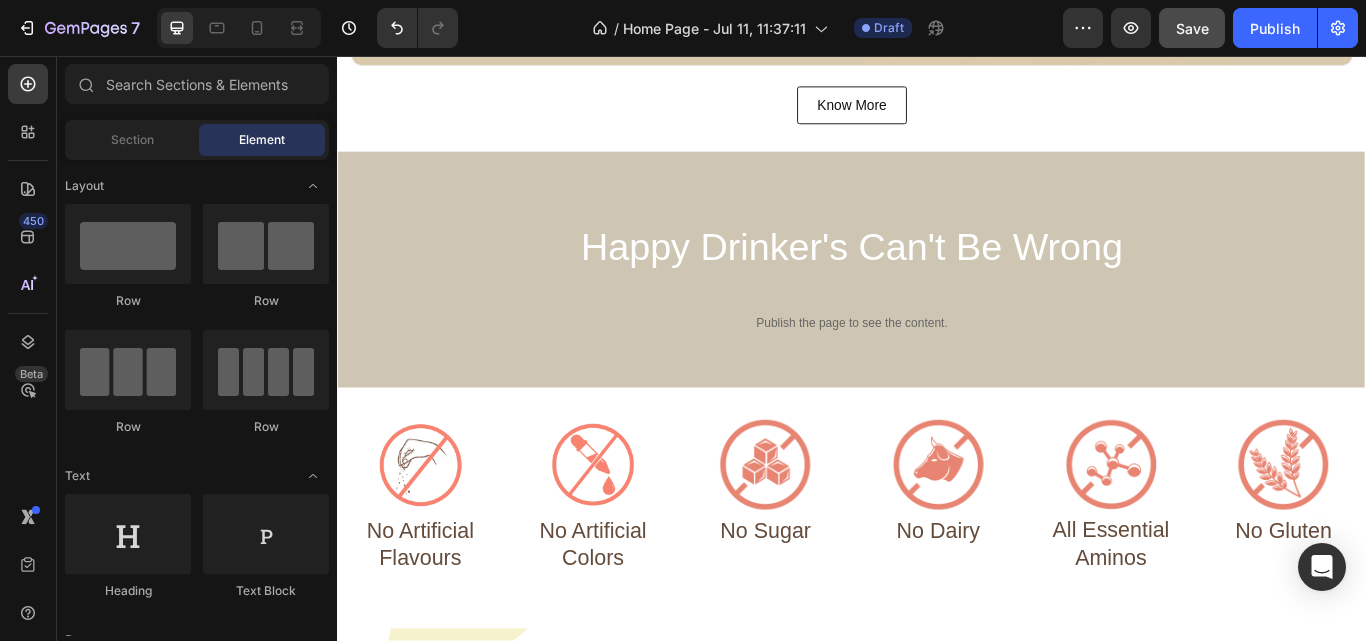 scroll, scrollTop: 868, scrollLeft: 0, axis: vertical 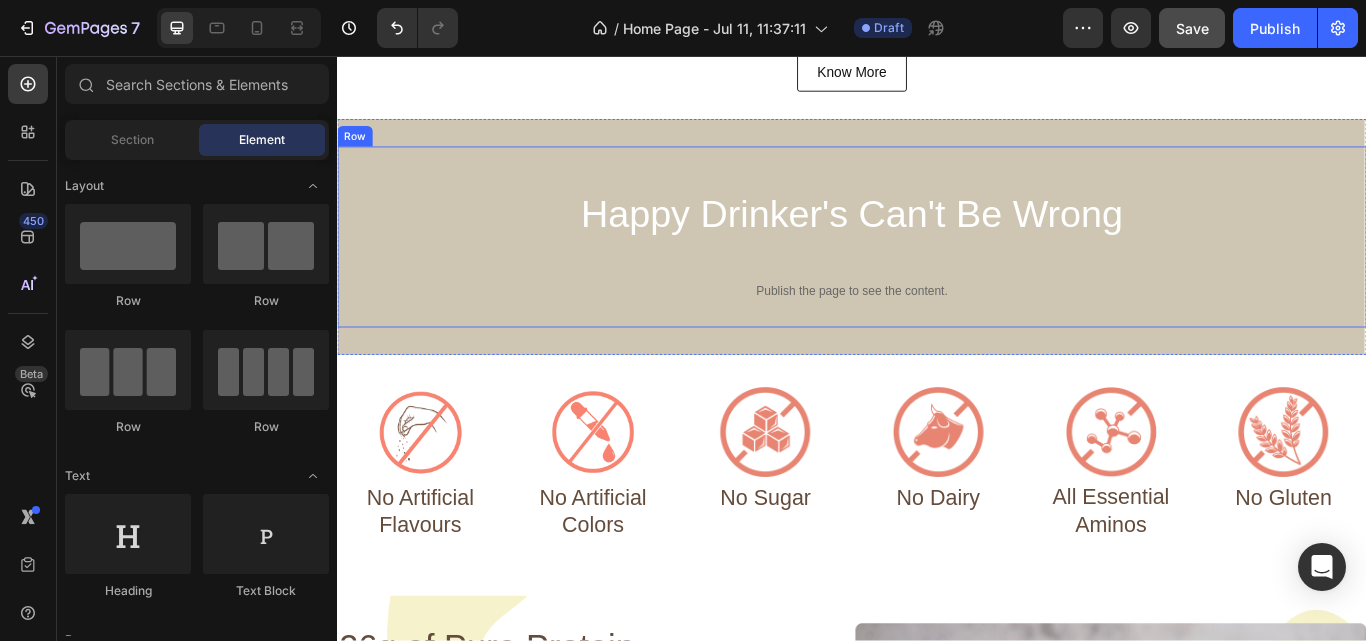 click on "Happy Drinker's Can't Be Wrong Heading Row
Publish the page to see the content.
Custom Code Row" at bounding box center [937, 267] 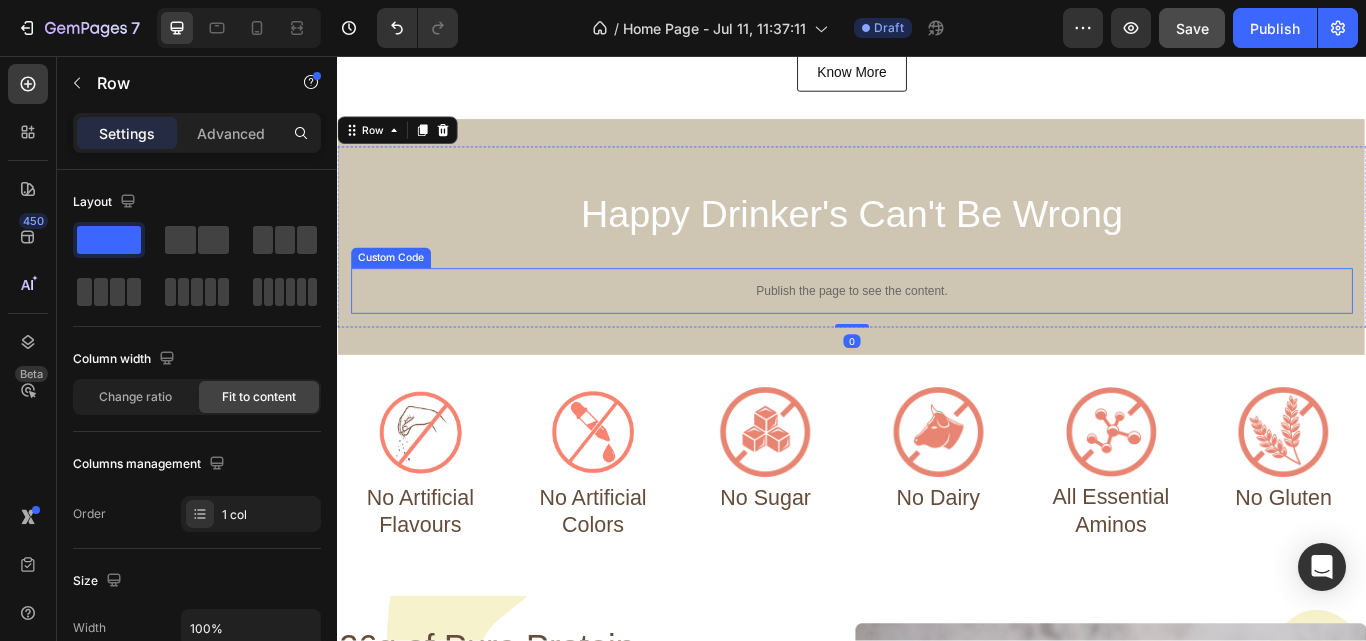 click on "Publish the page to see the content." at bounding box center [937, 330] 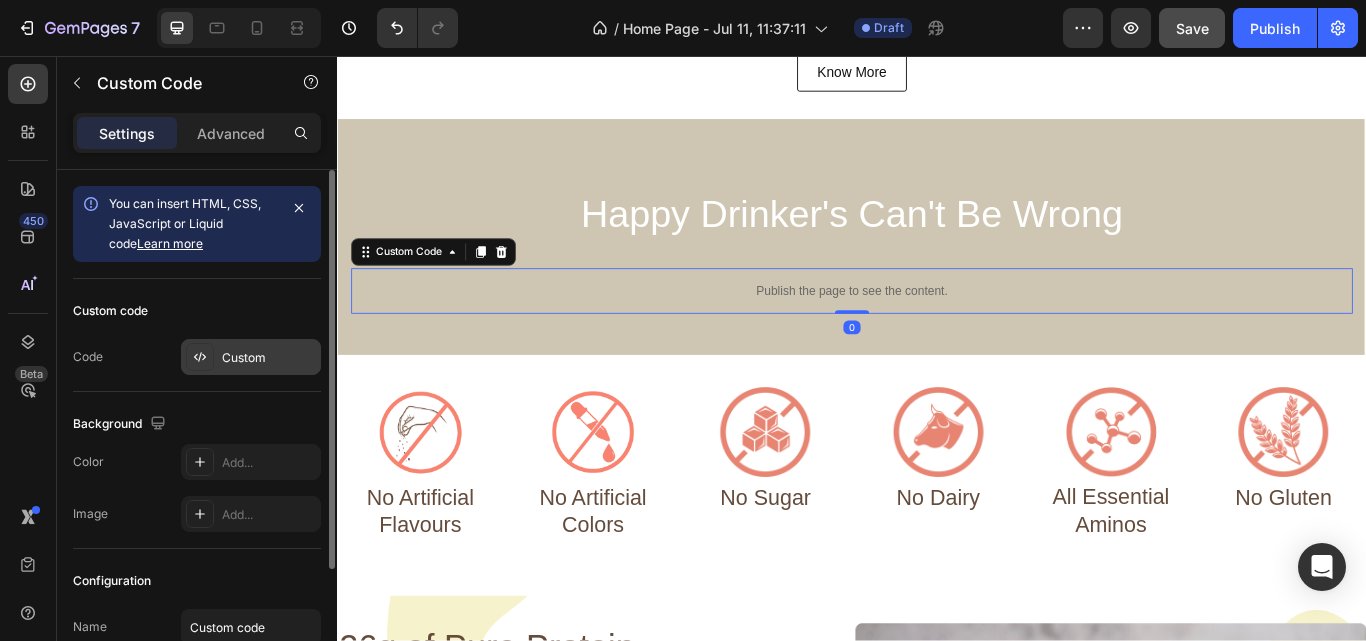 click on "Custom" at bounding box center [269, 358] 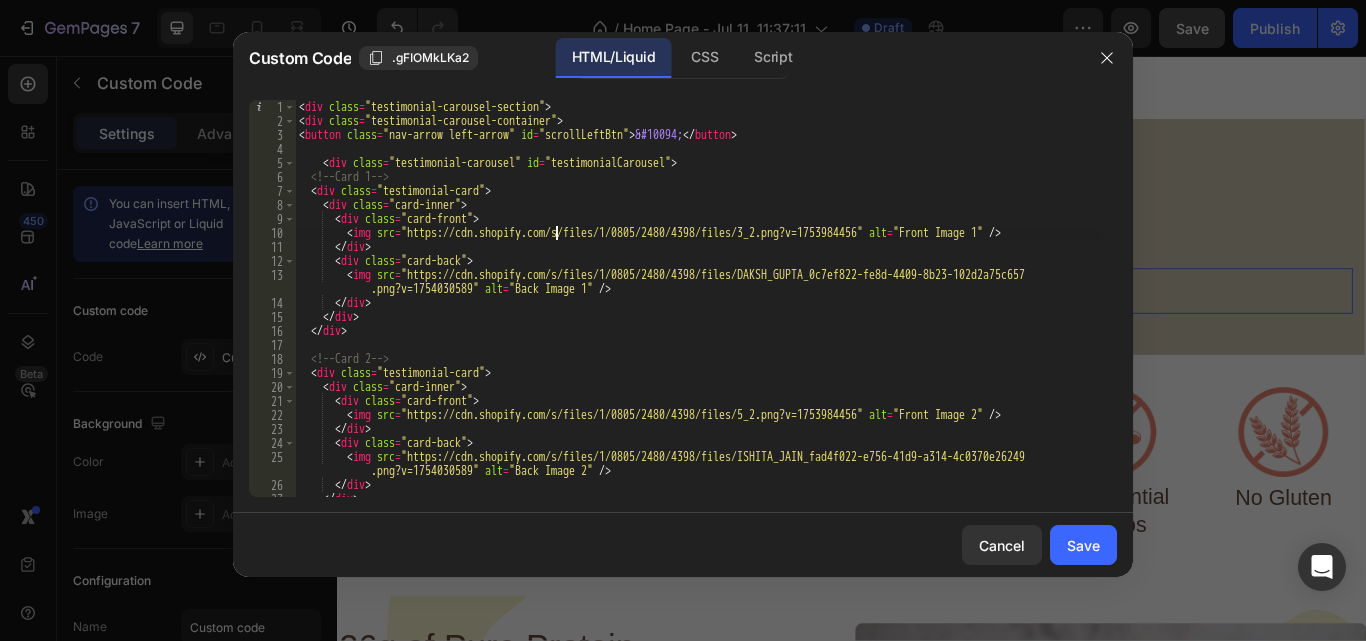 click on "<!--  Card 2  -->    < div   class = "testimonial-card" >      < div   class = "card-inner" >         < div   class = "card-front" >           < img   src = ""   alt = "Front Image 2"   />" at bounding box center (698, 312) 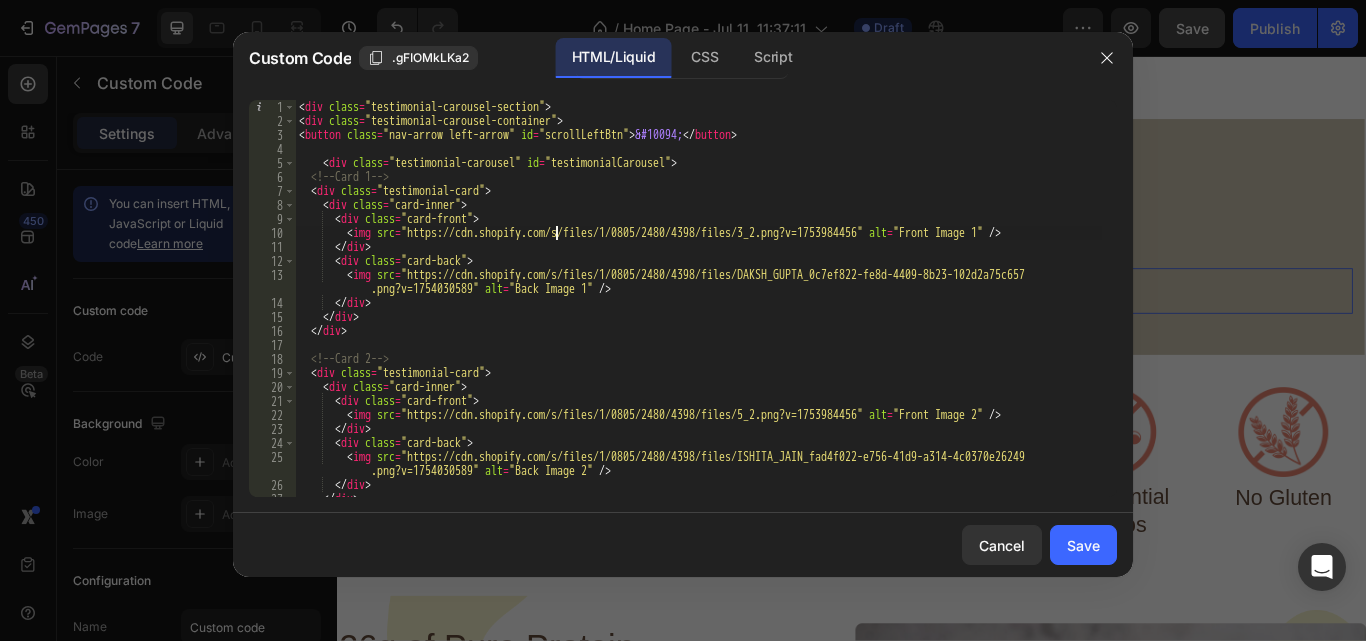 type on "</div> </div>" 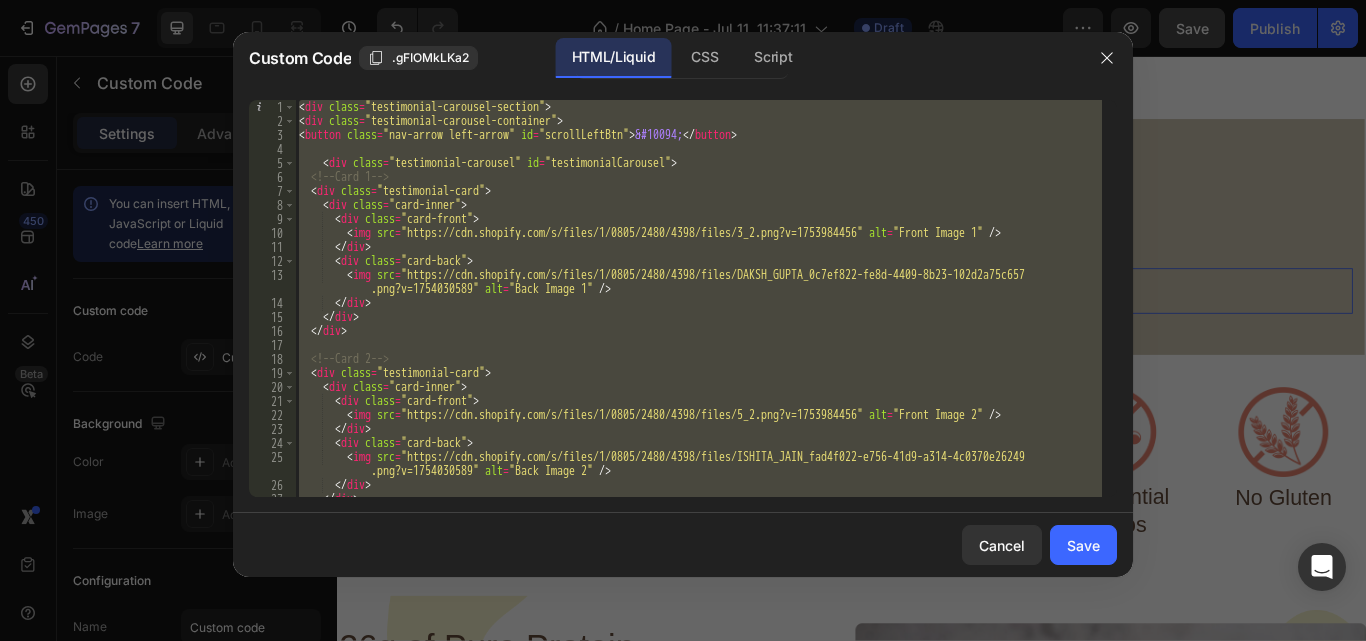 paste 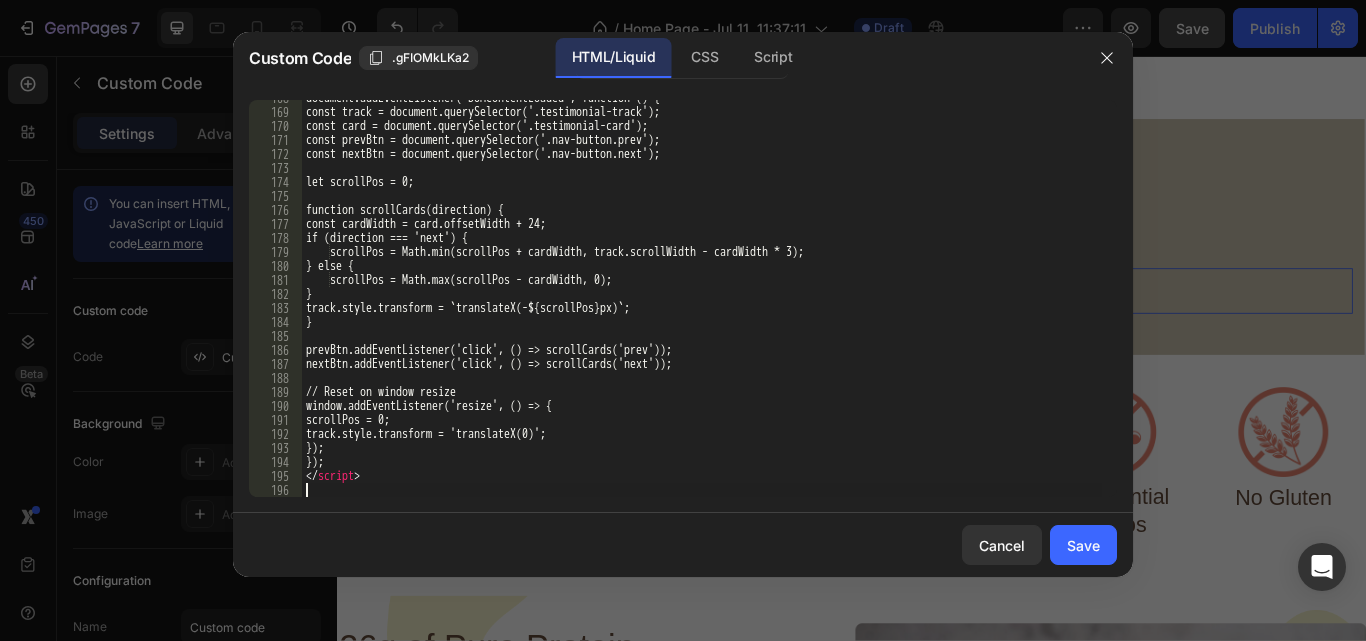 scroll, scrollTop: 2403, scrollLeft: 0, axis: vertical 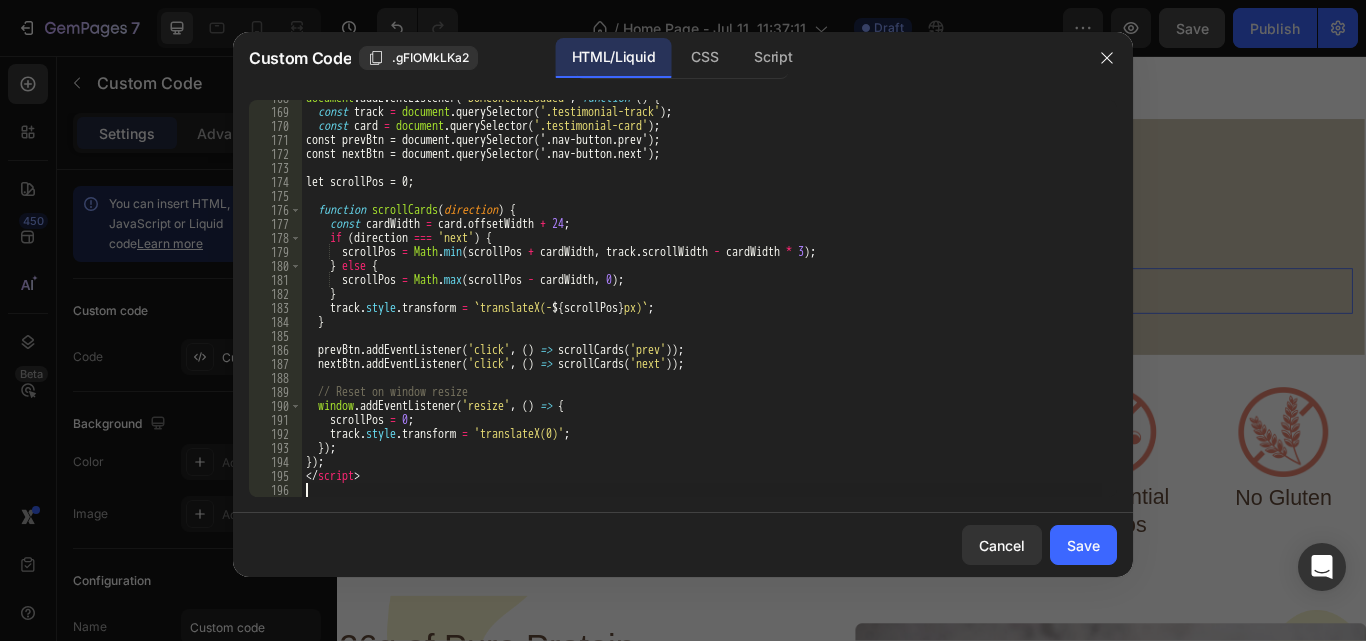 click on "document . addEventListener ( 'DOMContentLoaded' ,   function   ( )   {    const   track   =   document . querySelector ( '.testimonial-track' ) ;    const   card   =   document . querySelector ( '.testimonial-card' ) ;   const prevBtn = document.querySelector('.nav-button.prev');   const nextBtn = document.querySelector('.nav-button.next');   let scrollPos = 0;    function   scrollCards ( direction )   {      const   cardWidth   =   card . offsetWidth   +   24 ;      if   ( direction   ===   'next' )   {         scrollPos   =   Math . min ( scrollPos   +   cardWidth ,   track . scrollWidth   -   cardWidth   *   3 ) ;      }   else   {         scrollPos   =   Math . max ( scrollPos   -   cardWidth ,   0 ) ;      }      track . style . transform   =   ` translateX(- ${ scrollPos } px) ` ;    }    prevBtn . addEventListener ( 'click' ,   ( )   =>   scrollCards ( 'prev' )) ;    nextBtn . addEventListener ( 'click' ,   ( )   =>   scrollCards ( 'next' )) ;    // Reset on window resize    window . addEventListener" at bounding box center (702, 303) 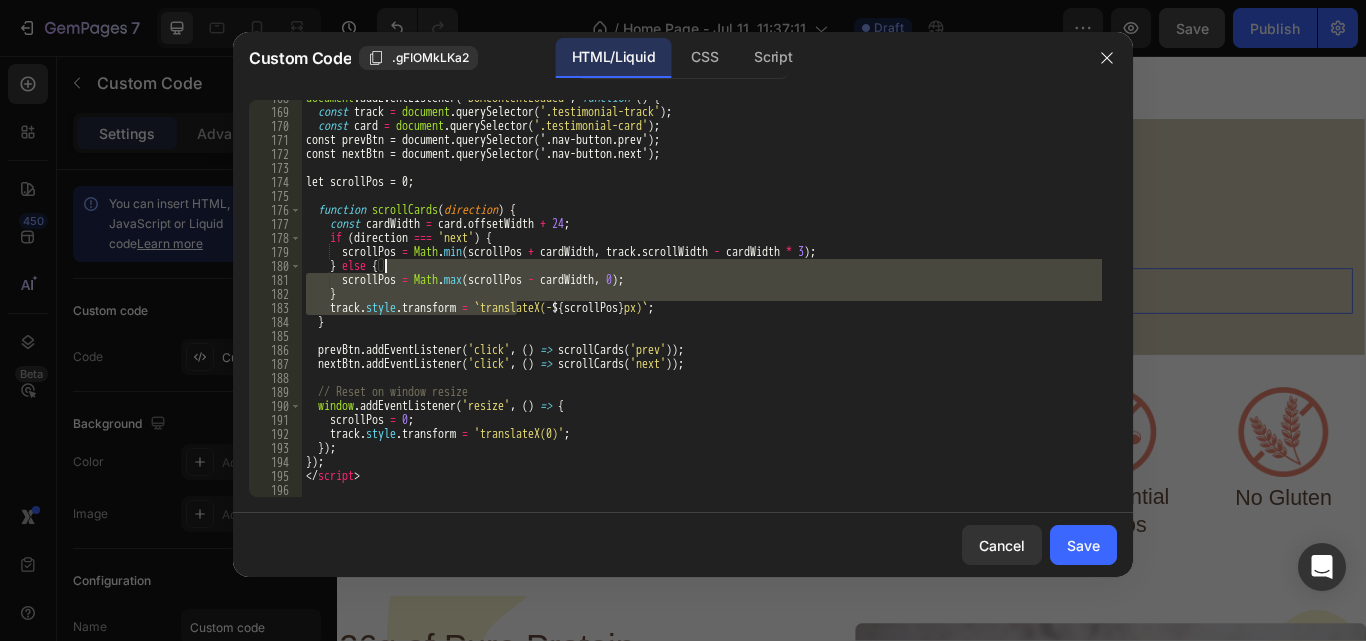 click on "document . addEventListener ( 'DOMContentLoaded' ,   function   ( )   {    const   track   =   document . querySelector ( '.testimonial-track' ) ;    const   card   =   document . querySelector ( '.testimonial-card' ) ;   const prevBtn = document.querySelector('.nav-button.prev');   const nextBtn = document.querySelector('.nav-button.next');   let scrollPos = 0;    function   scrollCards ( direction )   {      const   cardWidth   =   card . offsetWidth   +   24 ;      if   ( direction   ===   'next' )   {         scrollPos   =   Math . min ( scrollPos   +   cardWidth ,   track . scrollWidth   -   cardWidth   *   3 ) ;      }   else   {         scrollPos   =   Math . max ( scrollPos   -   cardWidth ,   0 ) ;      }      track . style . transform   =   ` translateX(- ${ scrollPos } px) ` ;    }    prevBtn . addEventListener ( 'click' ,   ( )   =>   scrollCards ( 'prev' )) ;    nextBtn . addEventListener ( 'click' ,   ( )   =>   scrollCards ( 'next' )) ;    // Reset on window resize    window . addEventListener" at bounding box center (702, 303) 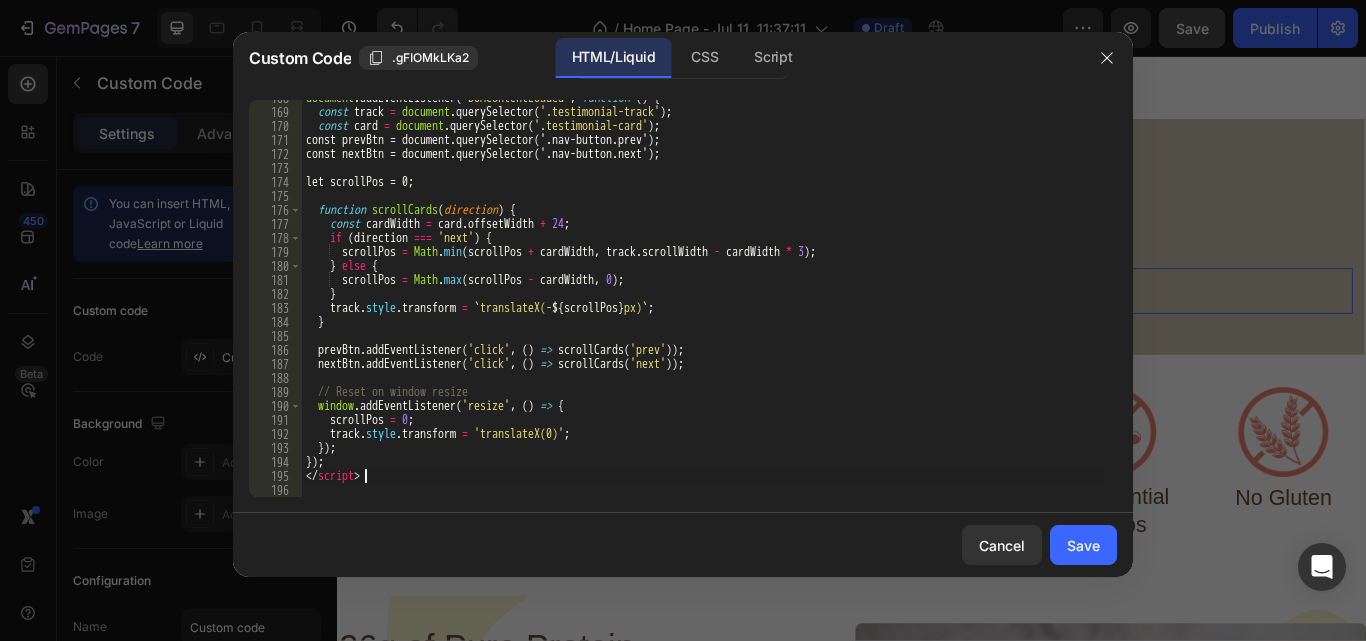 click on "document . addEventListener ( 'DOMContentLoaded' ,   function   ( )   {    const   track   =   document . querySelector ( '.testimonial-track' ) ;    const   card   =   document . querySelector ( '.testimonial-card' ) ;   const prevBtn = document.querySelector('.nav-button.prev');   const nextBtn = document.querySelector('.nav-button.next');   let scrollPos = 0;    function   scrollCards ( direction )   {      const   cardWidth   =   card . offsetWidth   +   24 ;      if   ( direction   ===   'next' )   {         scrollPos   =   Math . min ( scrollPos   +   cardWidth ,   track . scrollWidth   -   cardWidth   *   3 ) ;      }   else   {         scrollPos   =   Math . max ( scrollPos   -   cardWidth ,   0 ) ;      }      track . style . transform   =   ` translateX(- ${ scrollPos } px) ` ;    }    prevBtn . addEventListener ( 'click' ,   ( )   =>   scrollCards ( 'prev' )) ;    nextBtn . addEventListener ( 'click' ,   ( )   =>   scrollCards ( 'next' )) ;    // Reset on window resize    window . addEventListener" at bounding box center (702, 303) 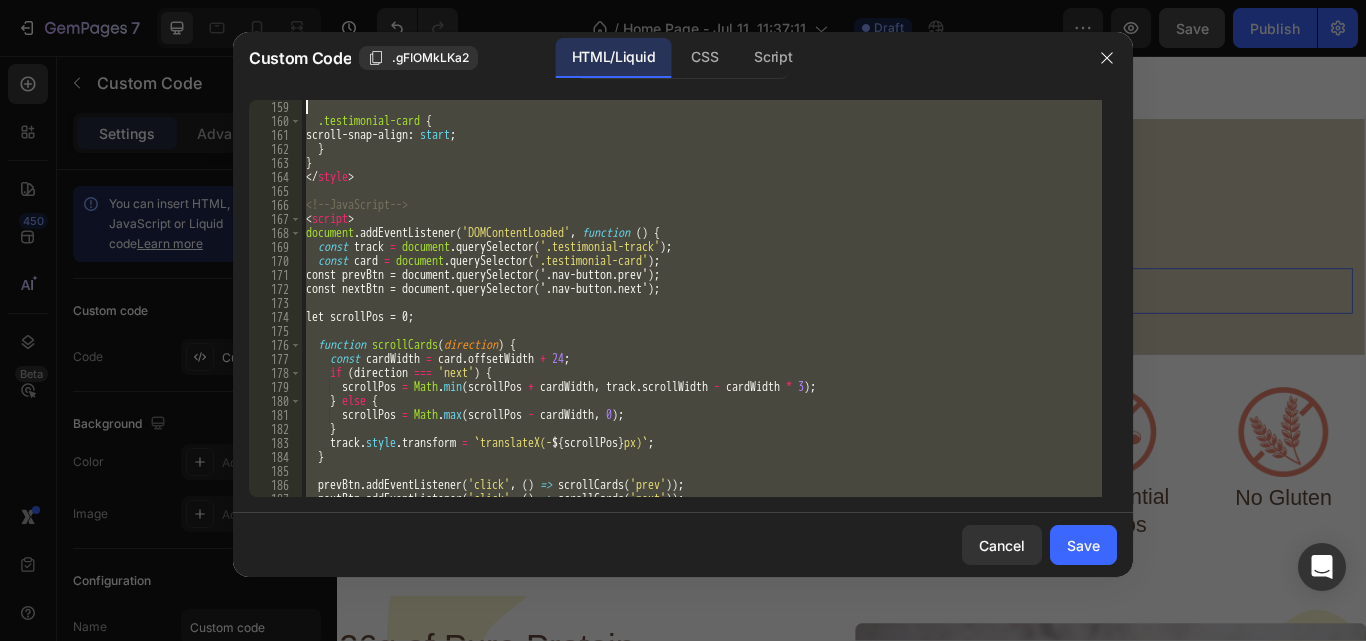 scroll, scrollTop: 2170, scrollLeft: 0, axis: vertical 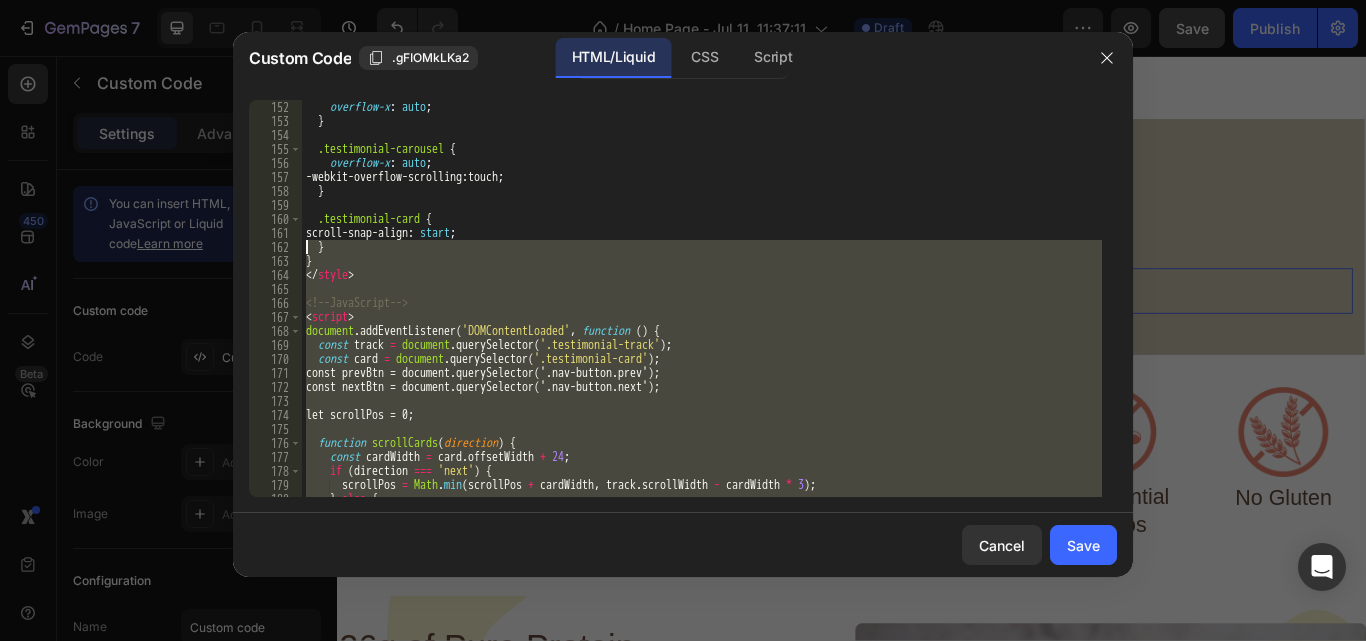 type on "<!-- JavaScript -->
<script>" 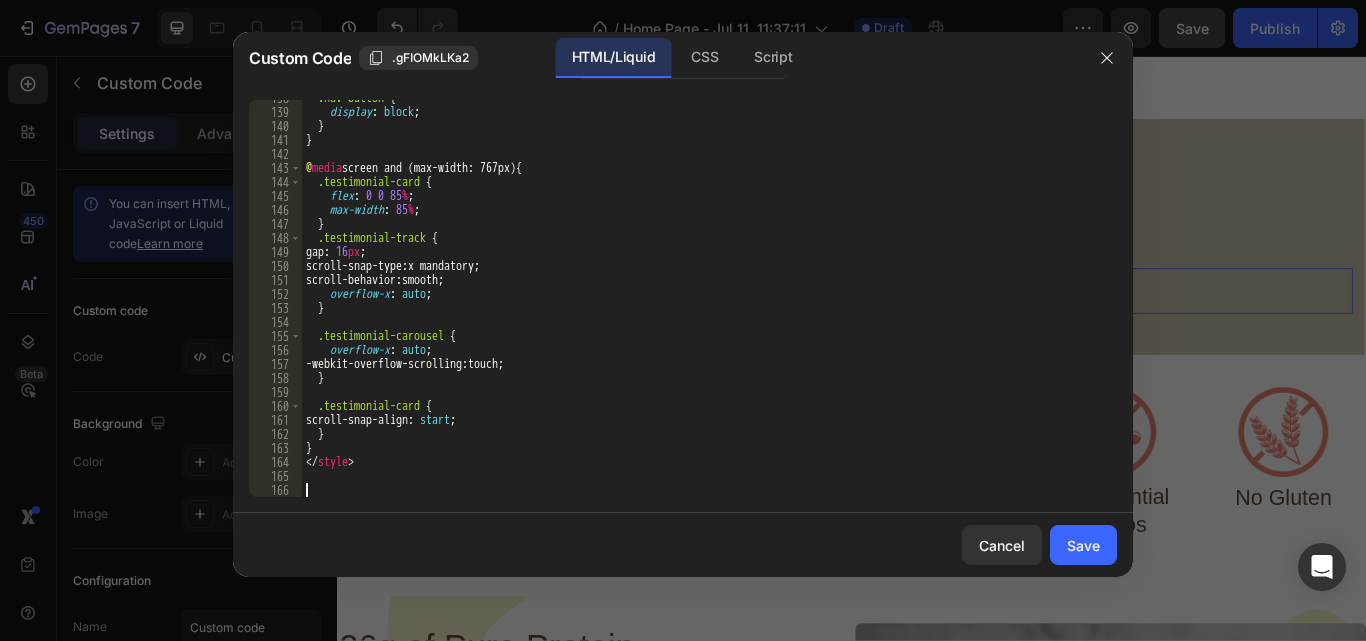 scroll, scrollTop: 1983, scrollLeft: 0, axis: vertical 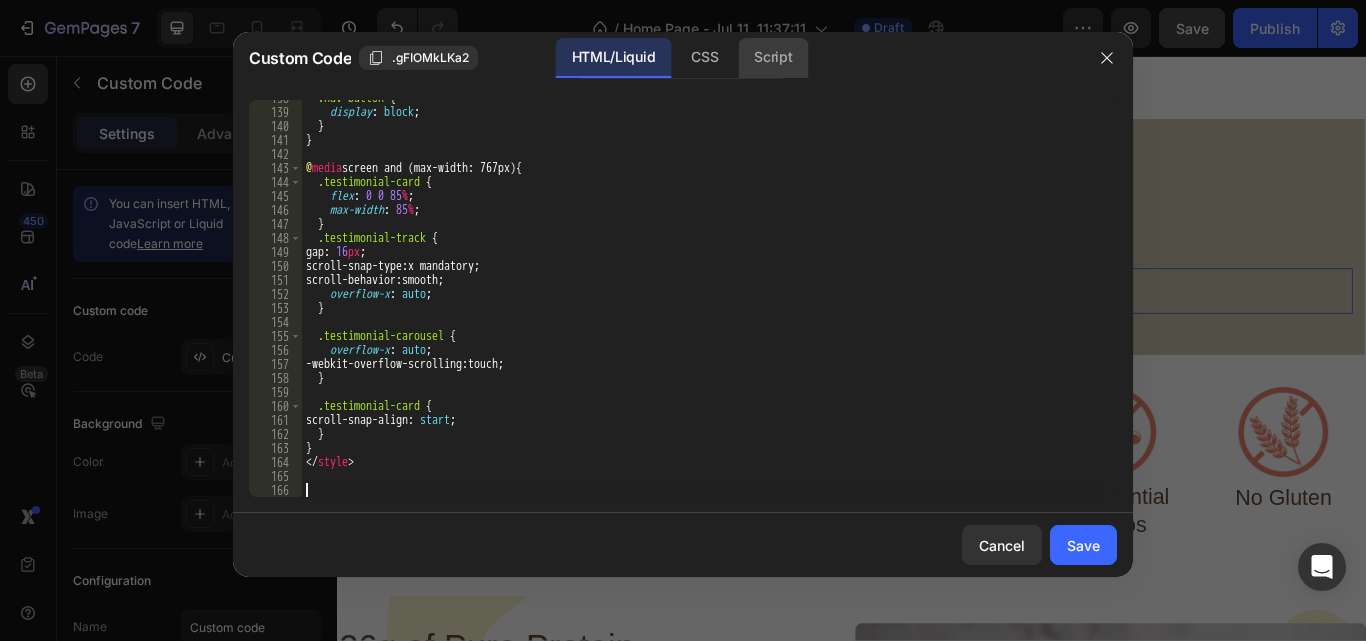 click on "Script" 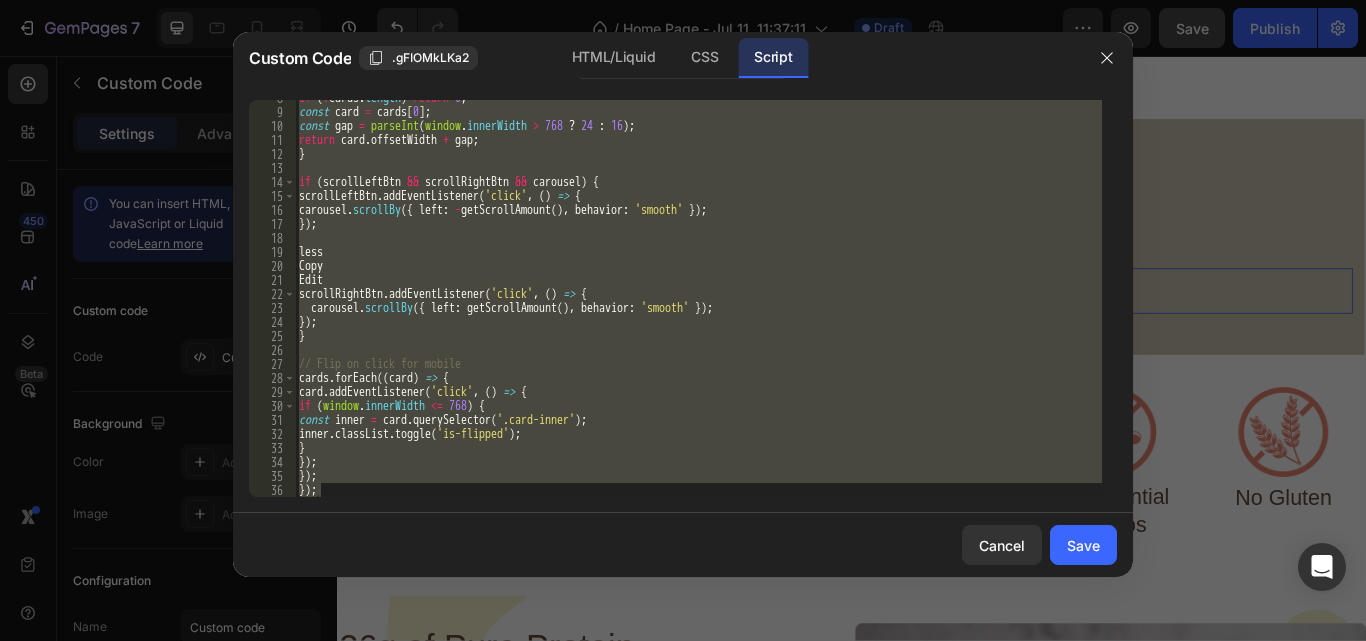 scroll, scrollTop: 107, scrollLeft: 0, axis: vertical 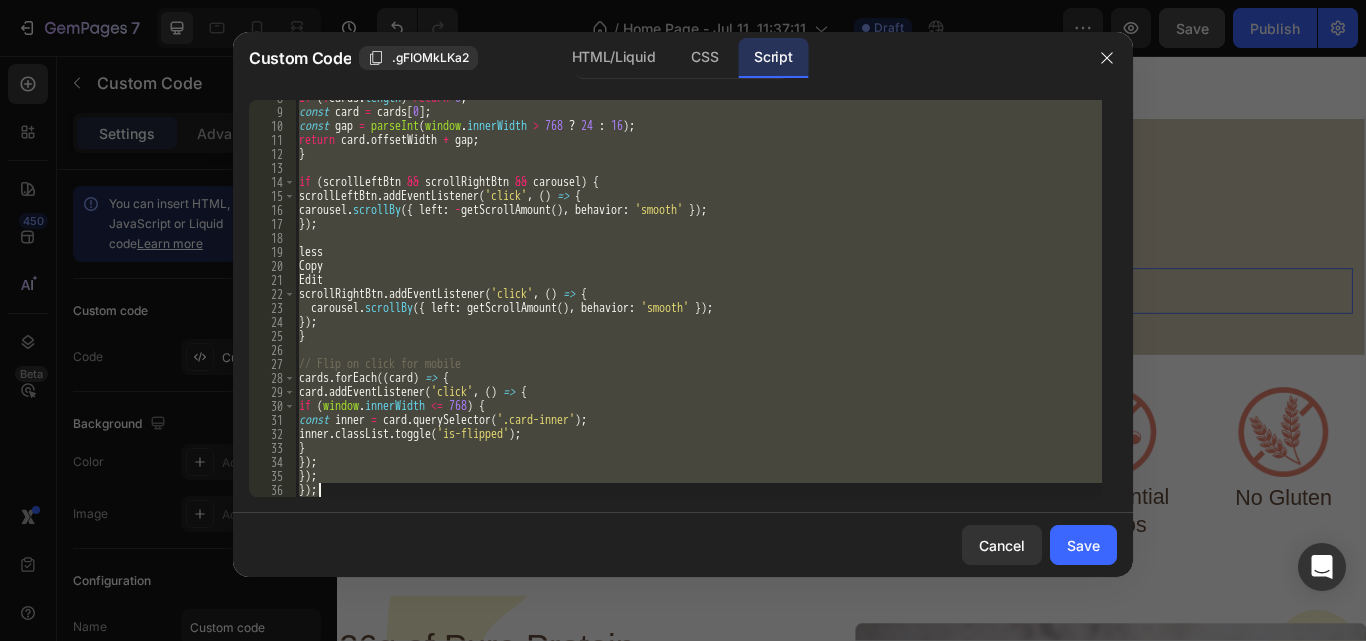 click on "if   ( ! cards . length )   return   0 ; const   card   =   cards [ 0 ] ; const   gap   =   parseInt ( window . innerWidth   >   768   ?   24   :   16 ) ; return   card . offsetWidth   +   gap ; } if   ( scrollLeftBtn   &&   scrollRightBtn   &&   carousel )   { scrollLeftBtn . addEventListener ( 'click' ,   ( )   =>   { carousel . scrollBy ({   left :   - getScrollAmount ( ) ,   behavior :   'smooth'   }) ; }) ; less Copy Edit scrollRightBtn . addEventListener ( 'click' ,   ( )   =>   {    carousel . scrollBy ({   left :   getScrollAmount ( ) ,   behavior :   'smooth'   }) ; }) ; } // Flip on click for mobile cards . forEach (( card )   =>   { card . addEventListener ( 'click' ,   ( )   =>   { if   ( window . innerWidth   <=   768 )   { const   inner   =   card . querySelector ( '.card-inner' ) ; inner . classList . toggle ( 'is-flipped' ) ; } }) ; }) ; }) ;" at bounding box center [698, 298] 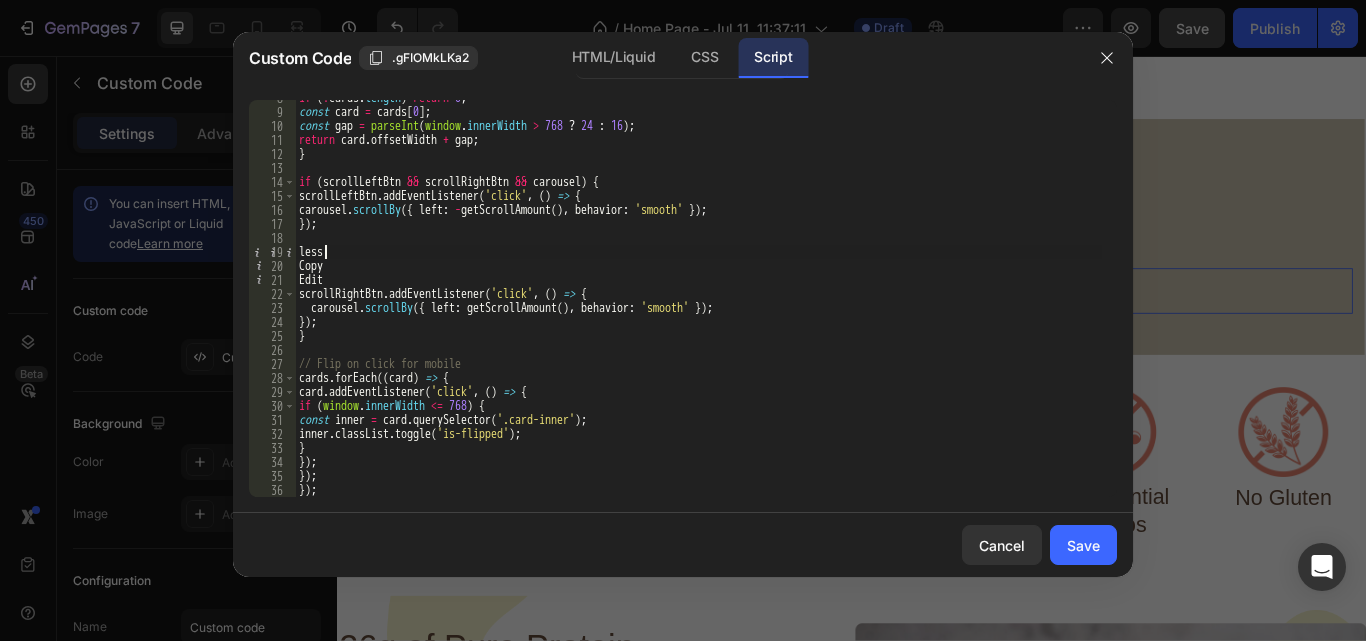 type on "});
});" 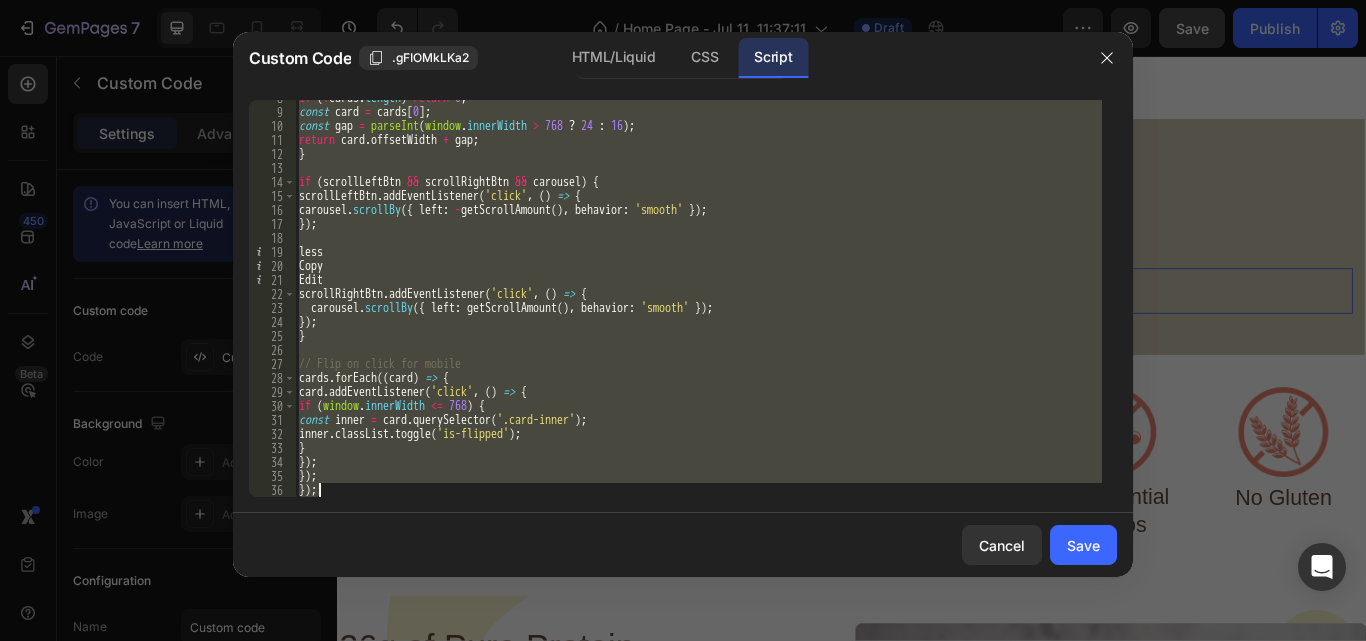 paste 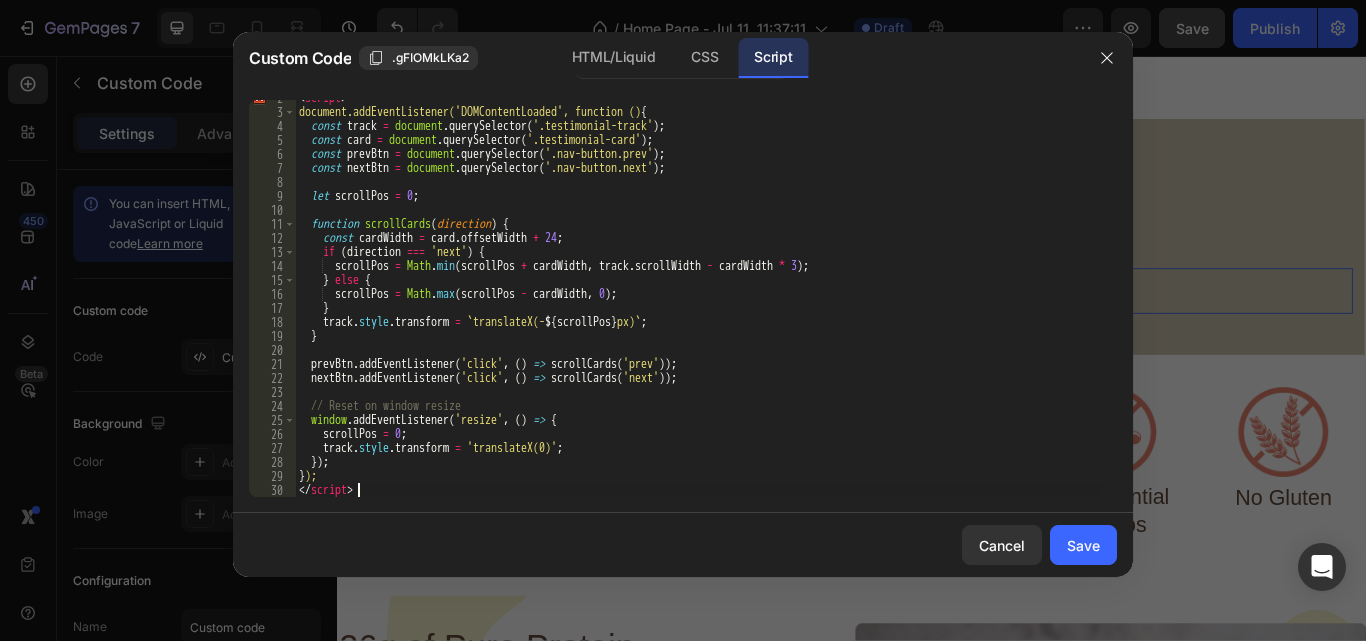 scroll, scrollTop: 23, scrollLeft: 0, axis: vertical 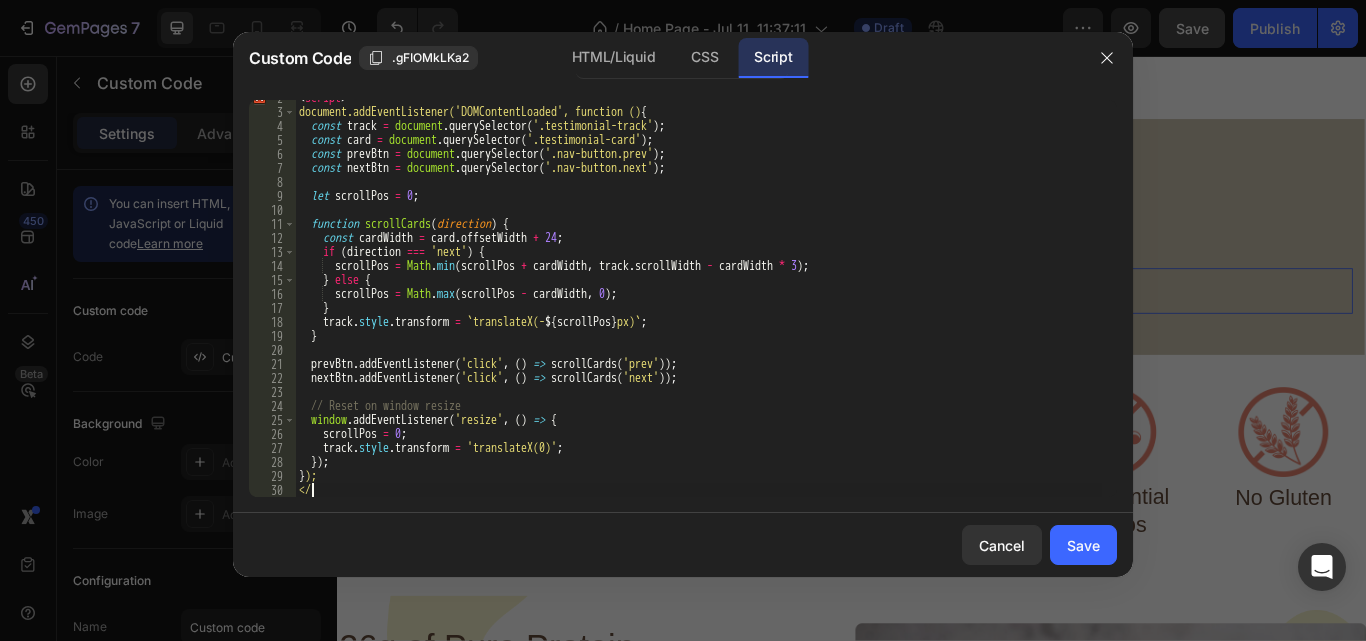 type on "<" 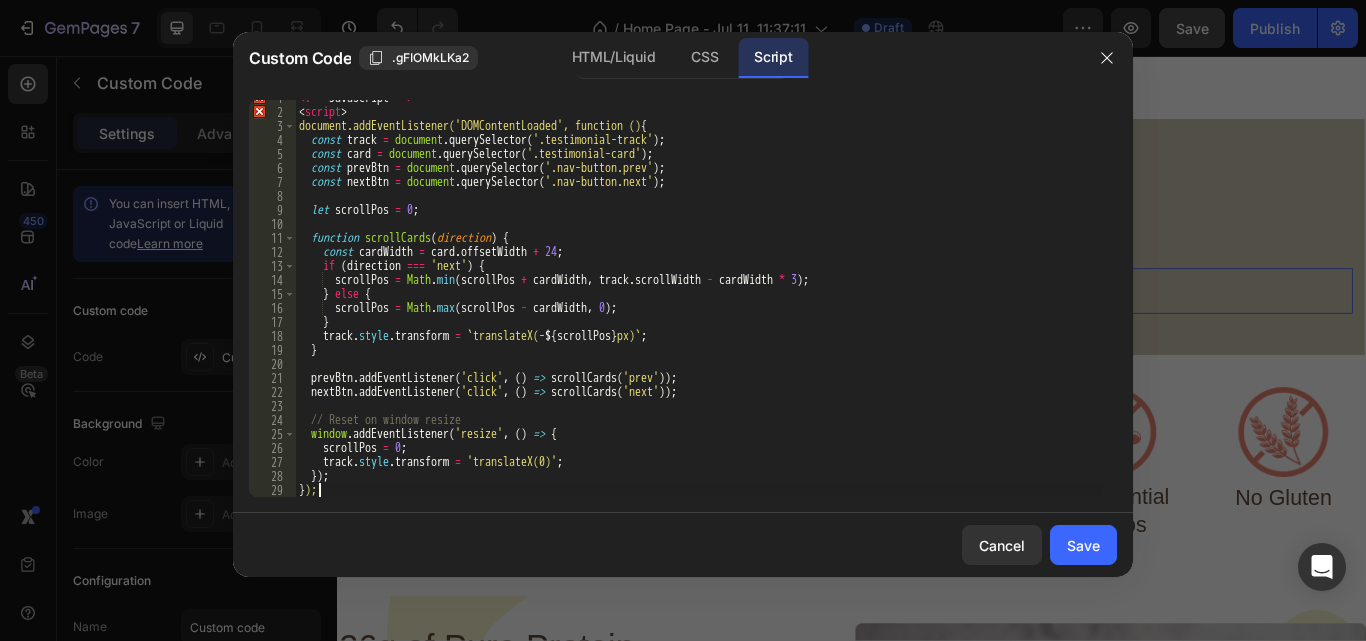 scroll, scrollTop: 9, scrollLeft: 0, axis: vertical 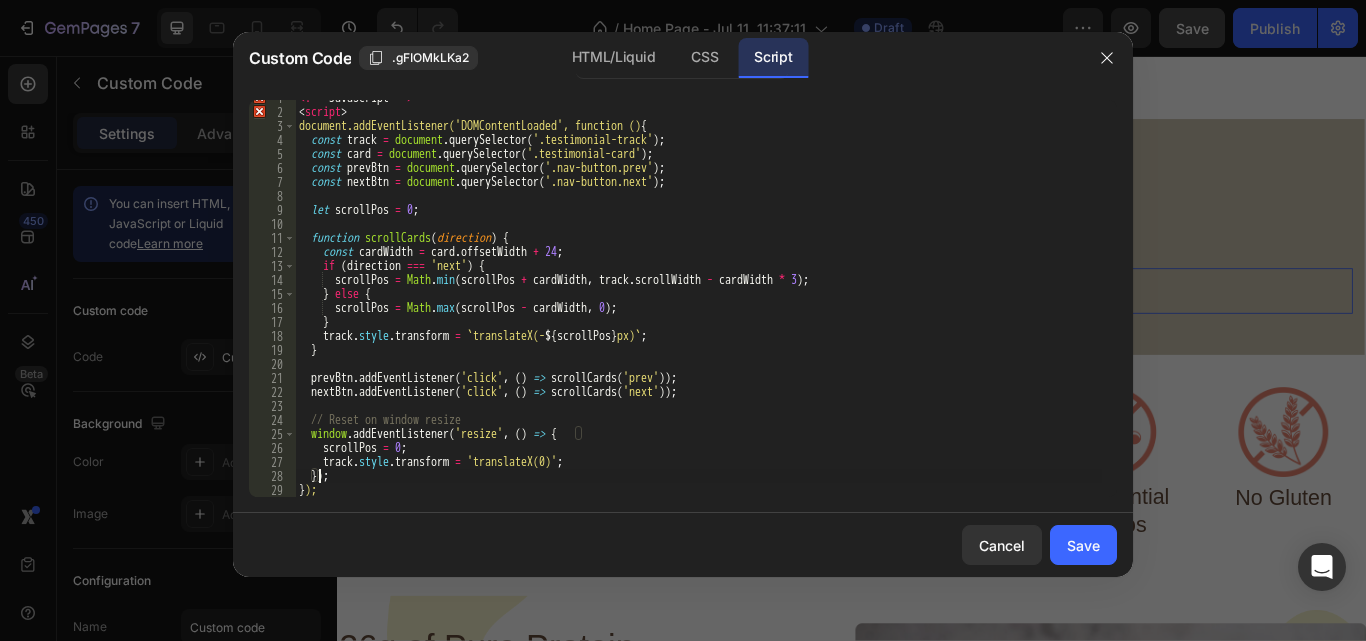 type on "// Reset on window resize" 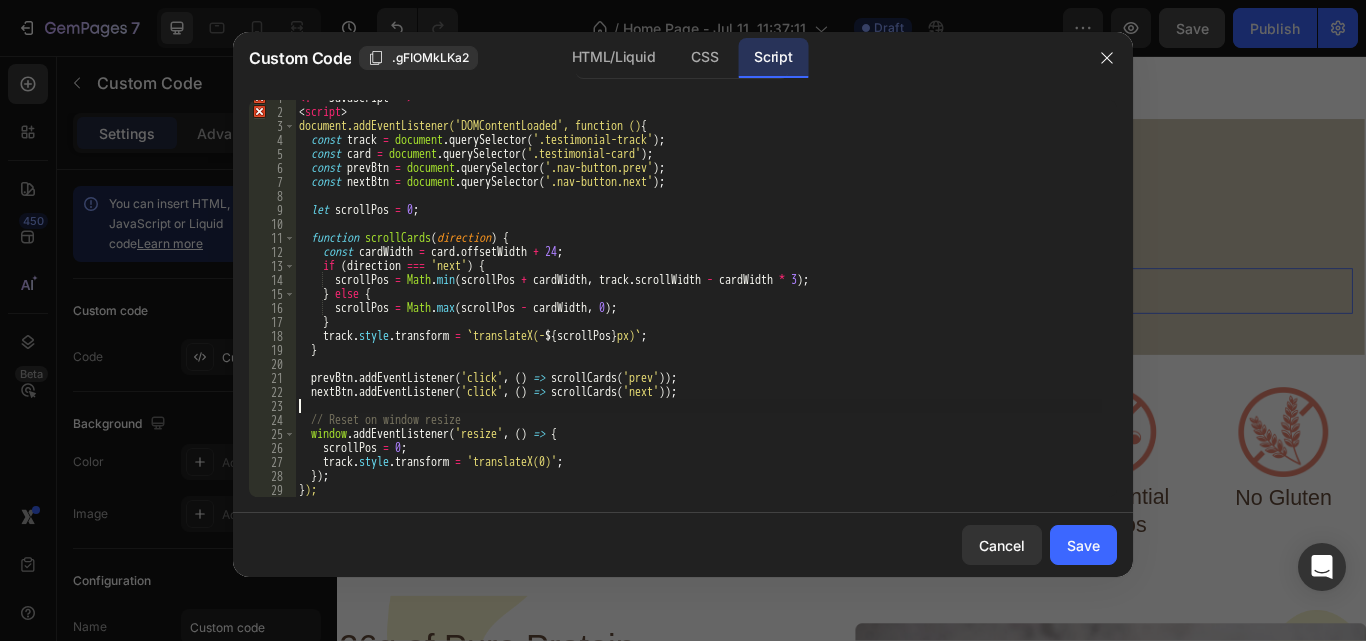 type on "prevBtn.addEventListener('click', () => scrollCards('prev'));" 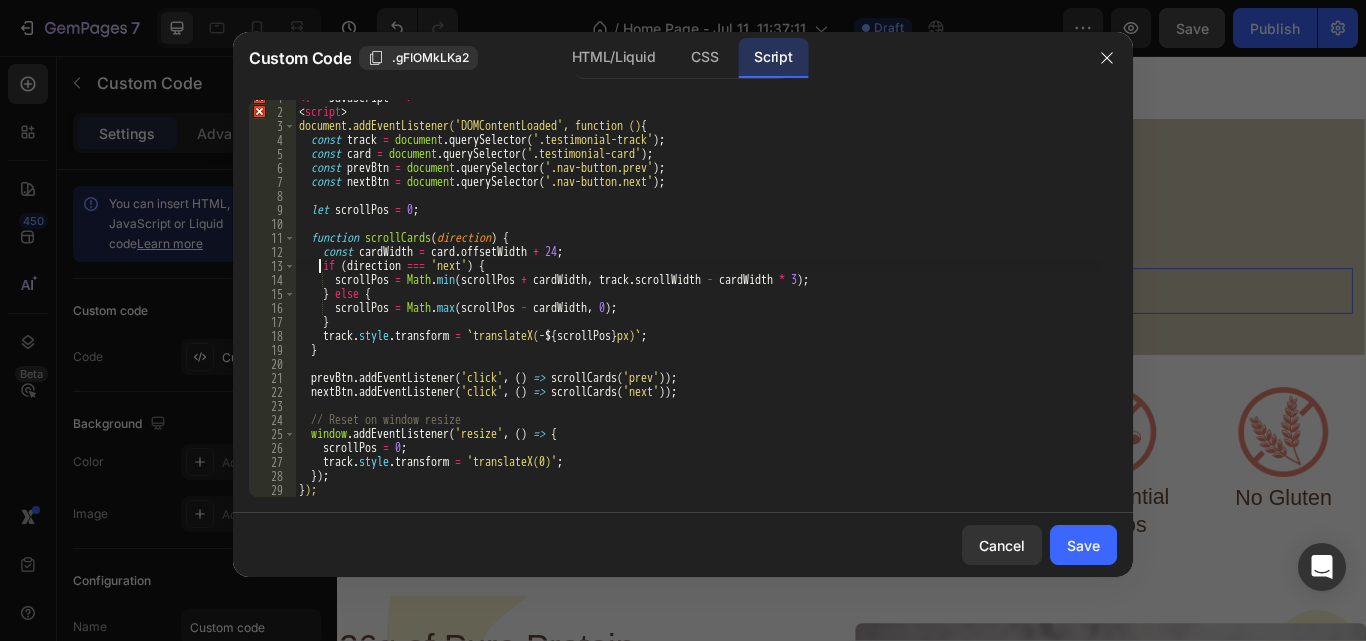 type on "function scrollCards(direction) {" 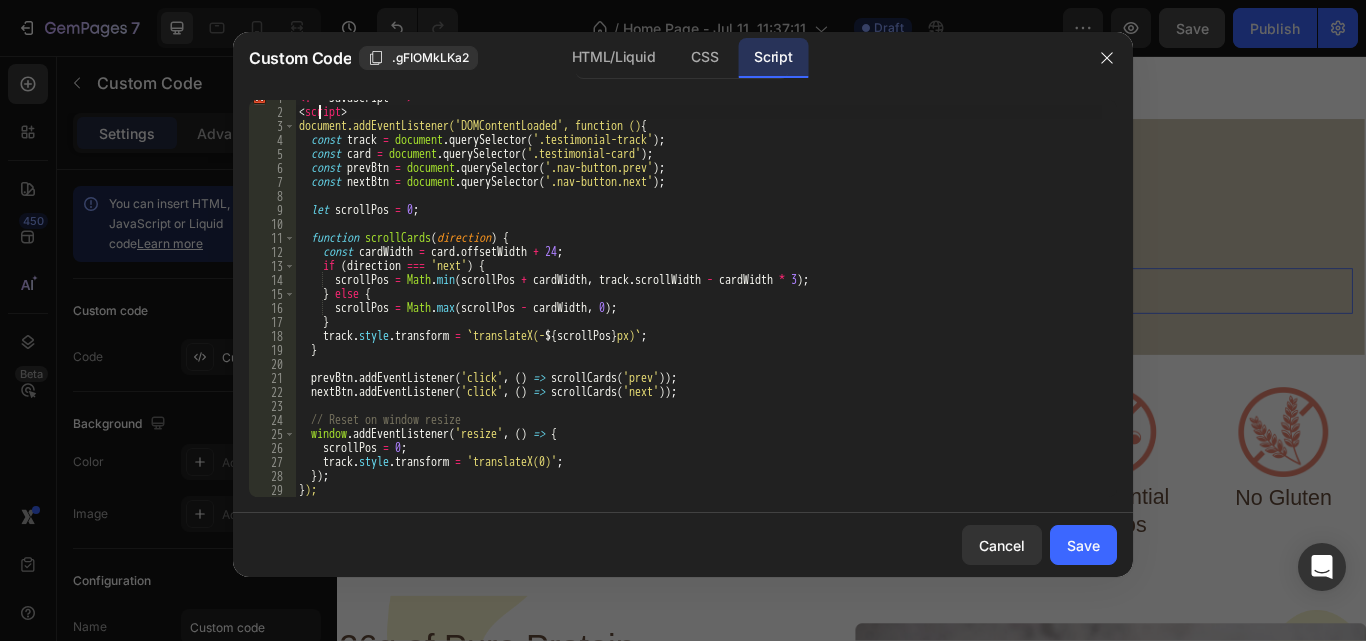 scroll, scrollTop: 0, scrollLeft: 0, axis: both 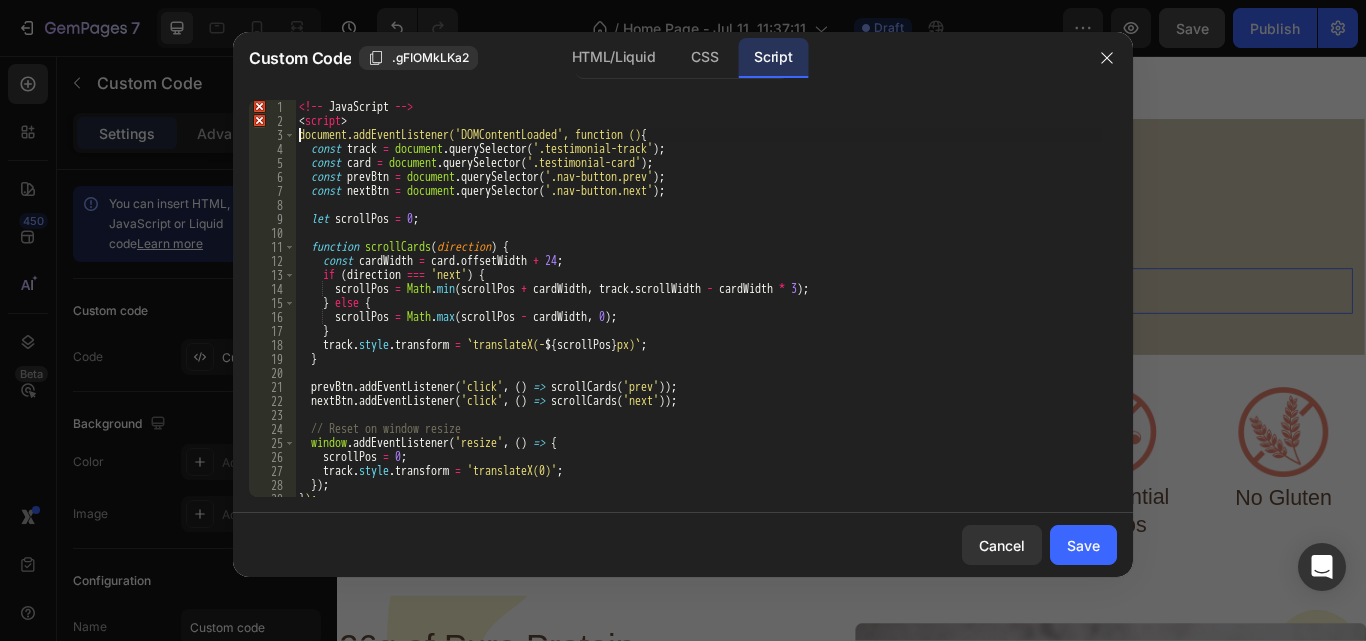 click on "document.addEventListener('DOMContentLoaded', function ()  {    const   track   =   document . querySelector ( '.testimonial-track' ) ;    const   card   =   document . querySelector ( '.testimonial-card' ) ;    const   prevBtn   =   document . querySelector ( '.nav-button.prev' ) ;    const   nextBtn   =   document . querySelector ( '.nav-button.next' ) ;    let   scrollPos   =   0 ;    function   scrollCards ( direction )   {      const   cardWidth   =   card . offsetWidth   +   24 ;      if   ( direction   ===   'next' )   {         scrollPos   =   Math . min ( scrollPos   +   cardWidth ,   track . scrollWidth   -   cardWidth   *   3 ) ;      }   else   {         scrollPos   =   Math . max ( scrollPos   -   cardWidth ,   0 ) ;      }      track . style . transform   =   ` translateX(- ${ scrollPos } px) ` ;    }    prevBtn . addEventListener ( 'click' ,   ( )   =>   scrollCards ( 'prev' )) ;    nextBtn . addEventListener ( 'click' ,   ( )   =>   scrollCards ( 'next' )) ;" at bounding box center [698, 312] 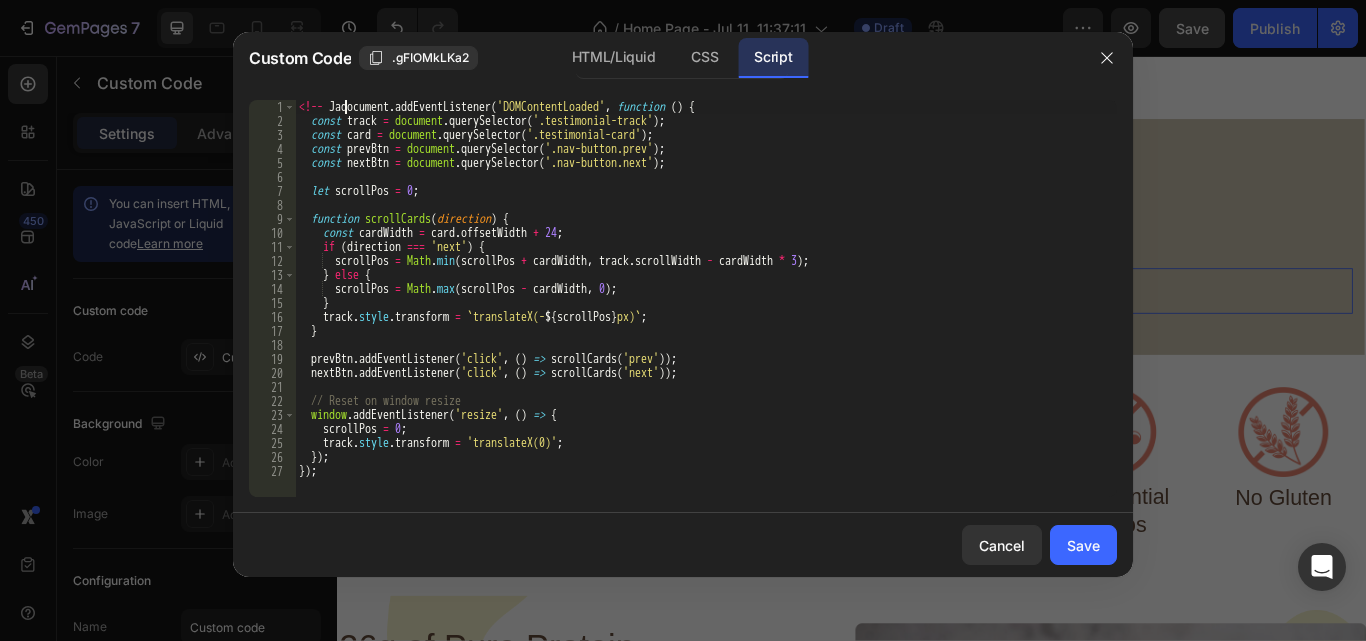 type on "document.addEventListener('DOMContentLoaded', function () {" 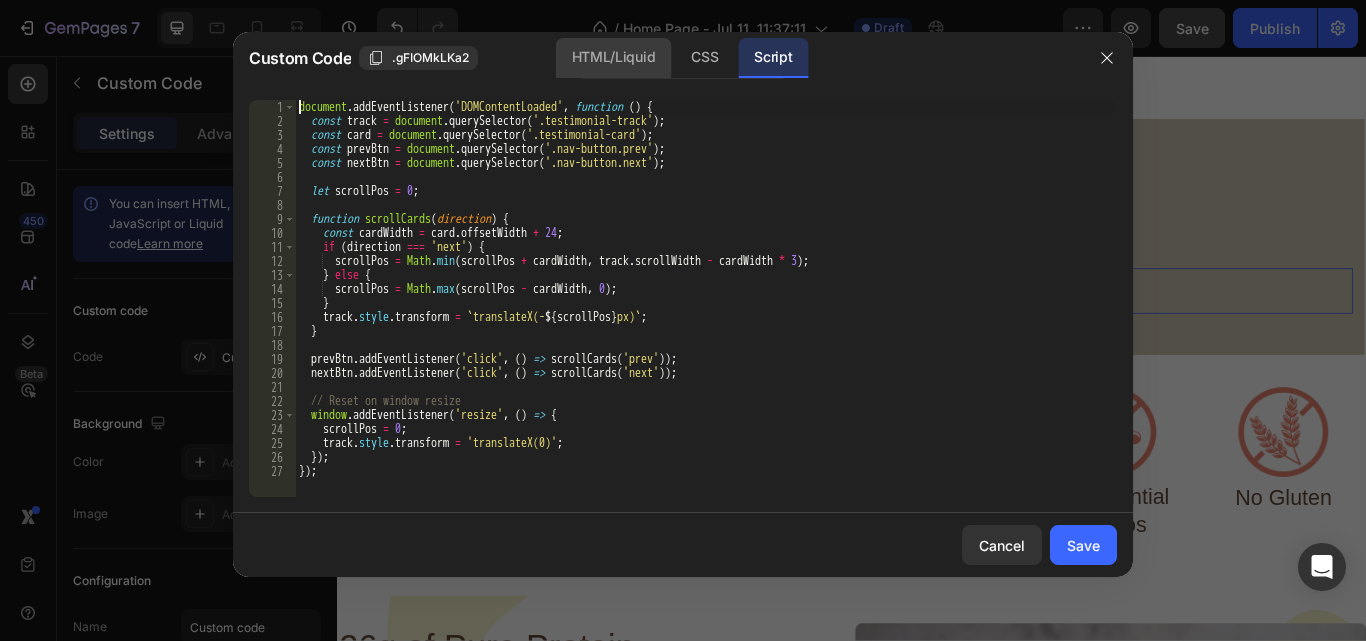 click on "HTML/Liquid" 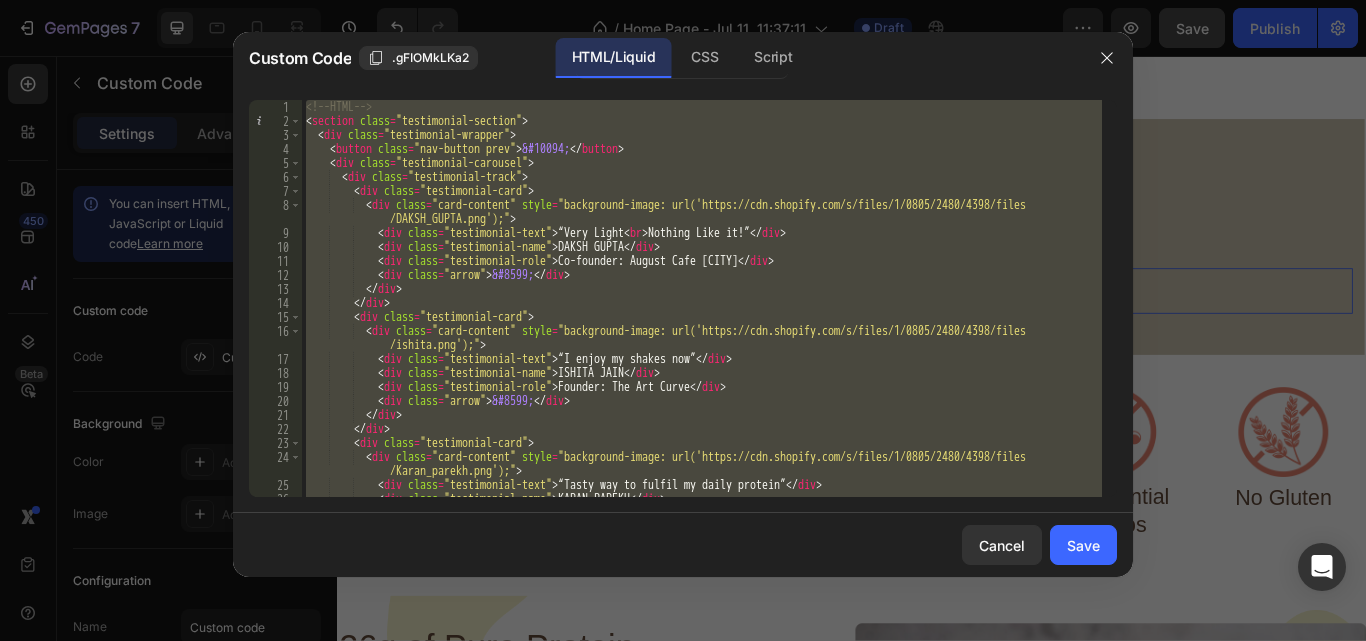 click on "<div class="testimonial-carousel-container"> <button class="nav-arrow left-arrow" id="scrollLeftBtn">&#10094;</button>" at bounding box center (702, 298) 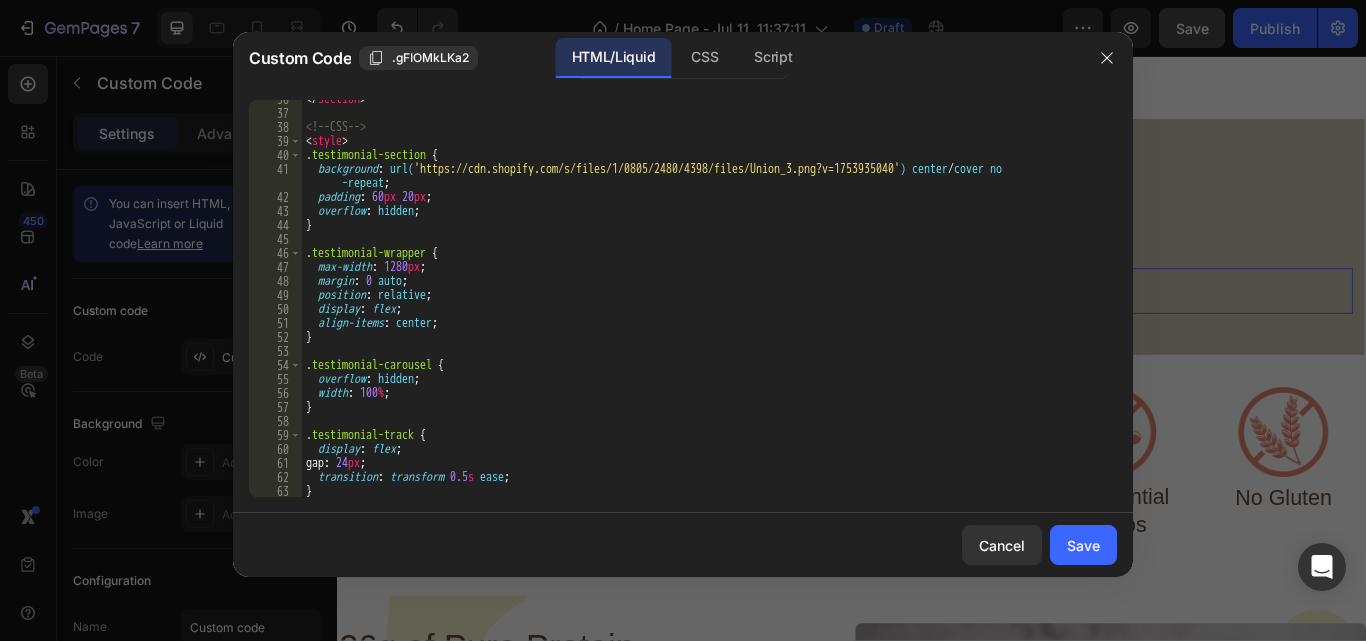 scroll, scrollTop: 547, scrollLeft: 0, axis: vertical 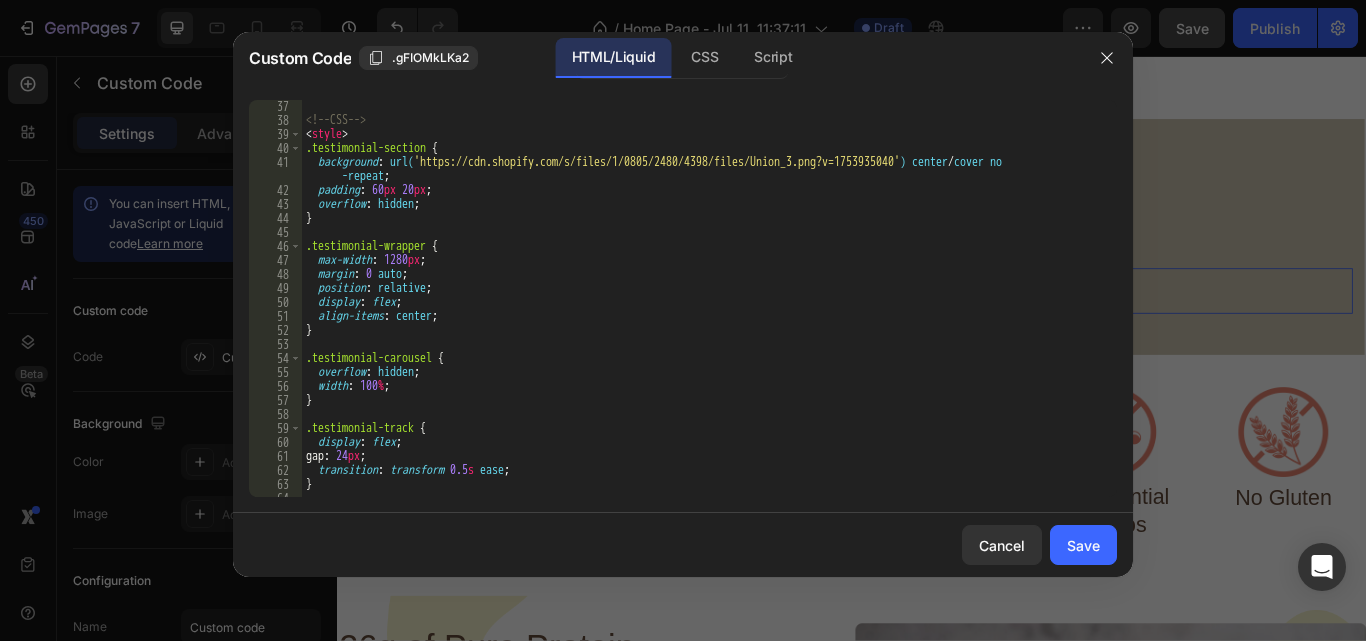 click on "<!--  CSS  --> < style > .testimonial-section   {    background :   url( 'https://cdn.shopify.com/s/files/1/0805/2480/4398/files/Union_3.png?v=1753935040' )   center / cover   no-repeat ;    padding :   60 px   20 px ;    overflow :   hidden ; } .testimonial-wrapper   {    max-width :   1280 px ;    margin :   0   auto ;    position :   relative ;    display :   flex ;    align-items :   center ; } .testimonial-carousel   {    overflow :   hidden ;    width :   100 % ; } .testimonial-track   {    display :   flex ;   gap :   24 px ;    transition :   transform   0.5 s   ease ; } .testimonial-card   {" at bounding box center [702, 311] 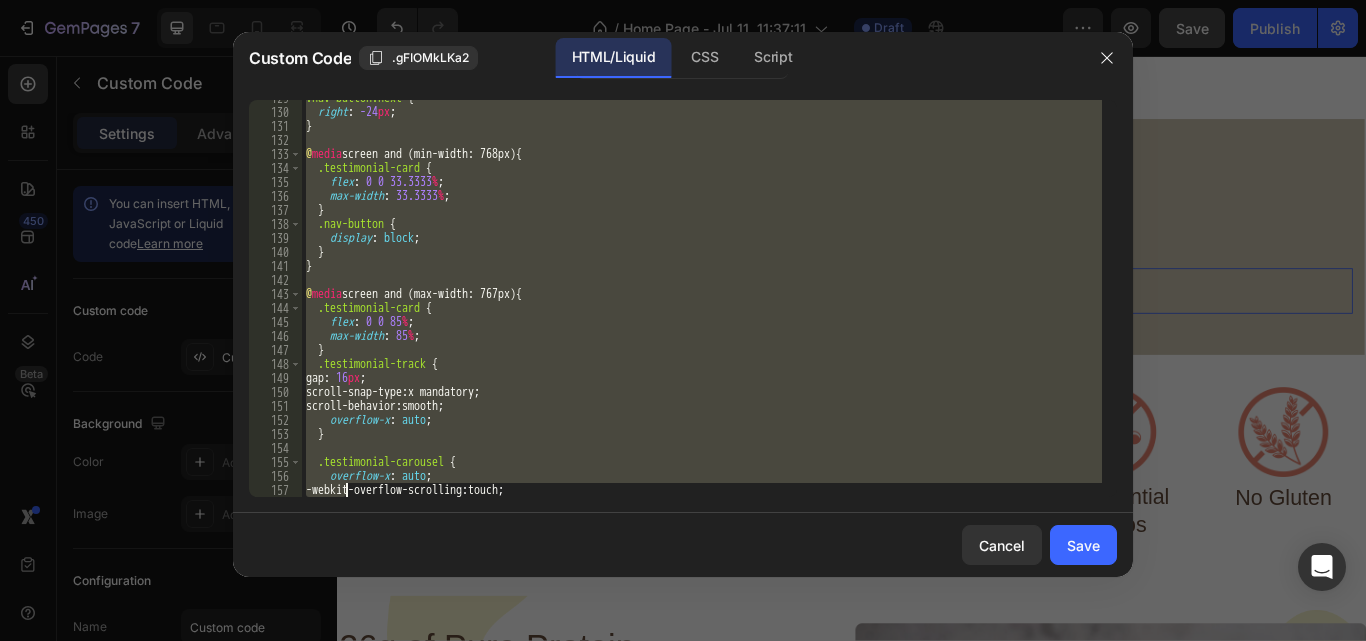 type on "</style>" 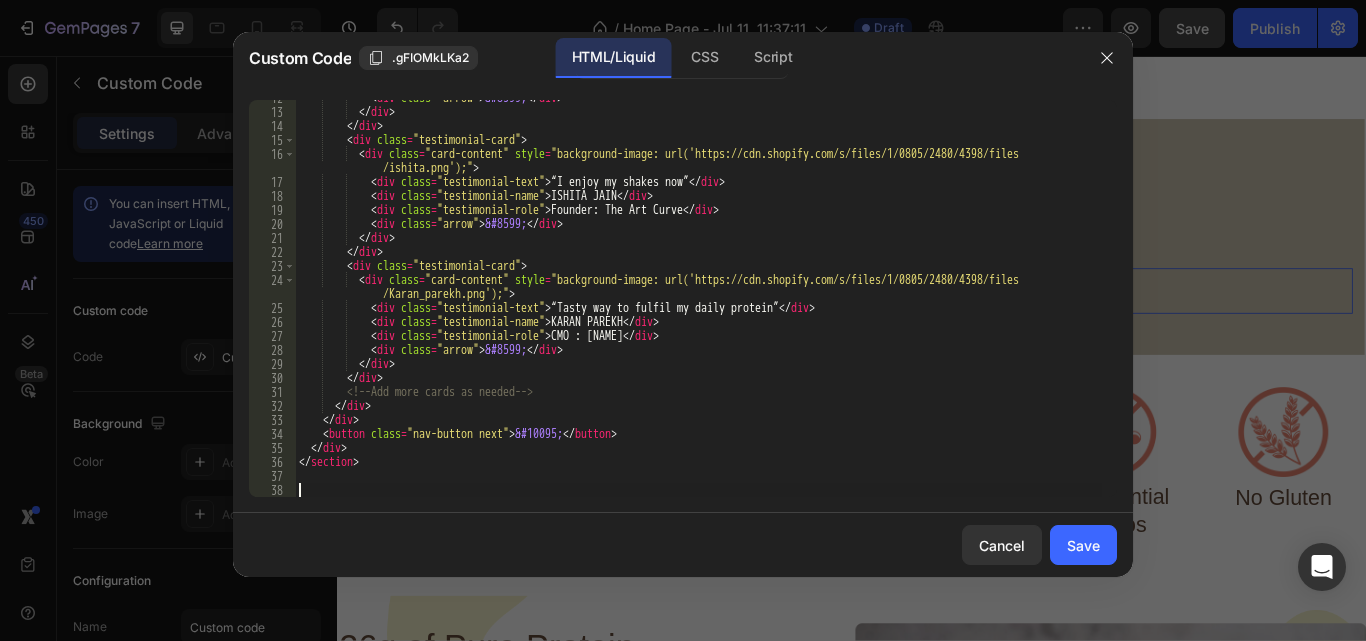 scroll, scrollTop: 177, scrollLeft: 0, axis: vertical 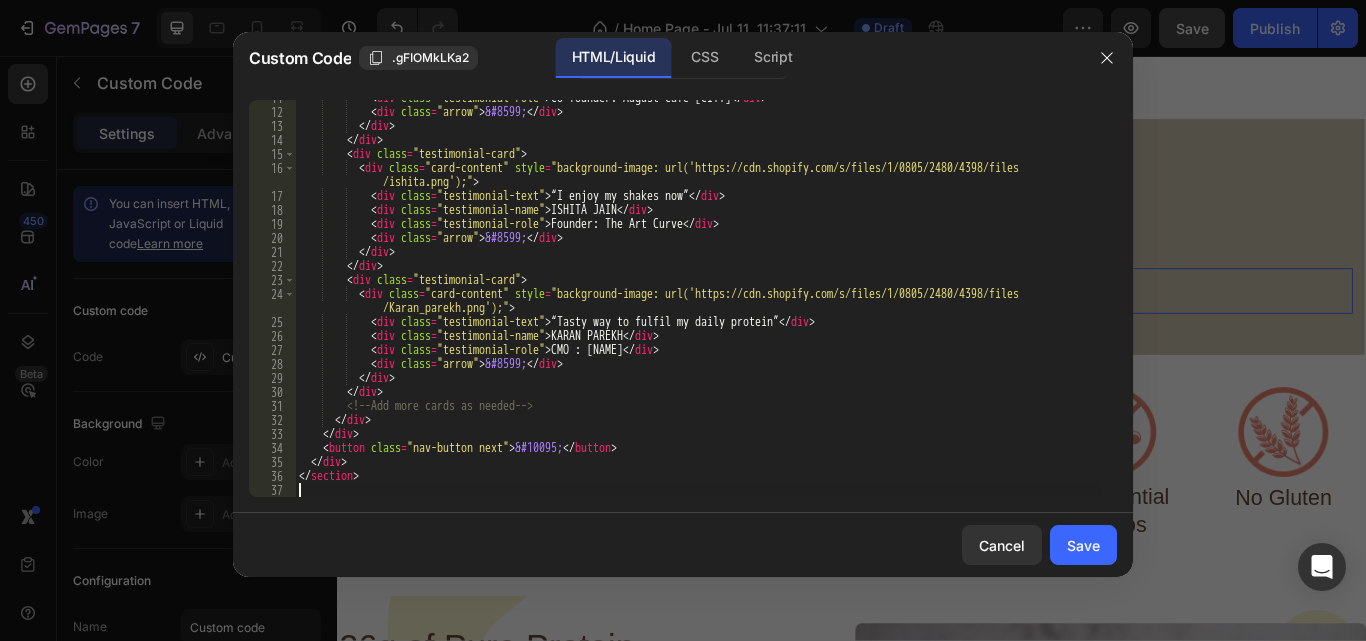 type on "</section>" 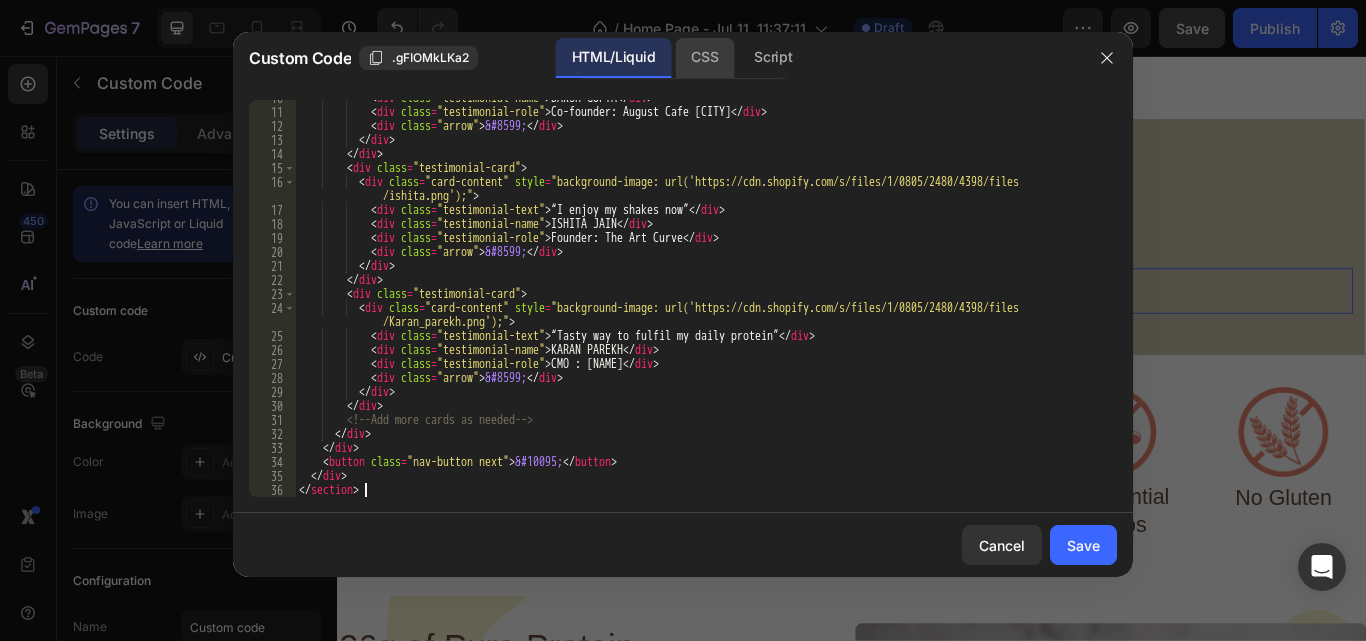 click on "CSS" 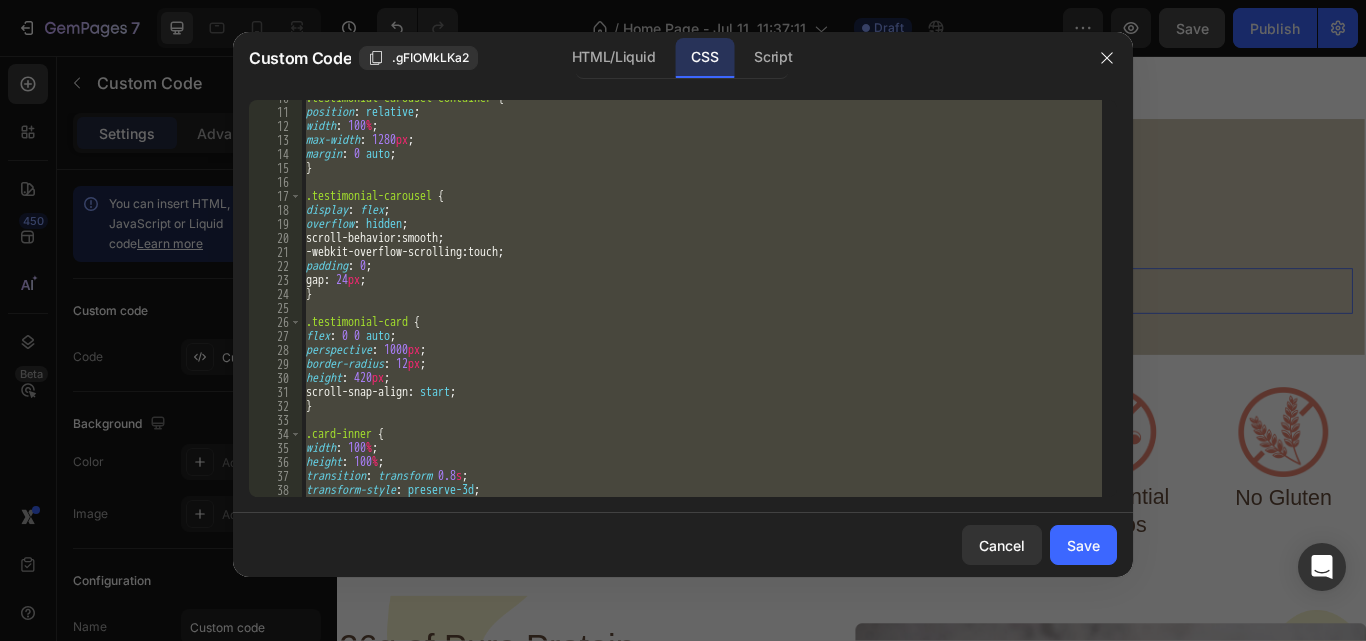 click on ".testimonial-carousel-container   { position :   relative ; width :   100 % ; max-width :   1280 px ; margin :   0   auto ; } .testimonial-carousel   { display :   flex ; overflow :   hidden ; scroll-behavior :  smooth ; -webkit-overflow-scrolling :  touch ; padding :   0 ; gap :   24 px ; } .testimonial-card   { flex :   0   0   auto ; perspective :   1000 px ; border-radius :   12 px ; height :   420 px ; scroll-snap-align :   start ; } .card-inner   { width :   100 % ; height :   100 % ; transition :   transform   0.8 s ; transform-style :   preserve-3d ; position :   relative ;" at bounding box center (702, 298) 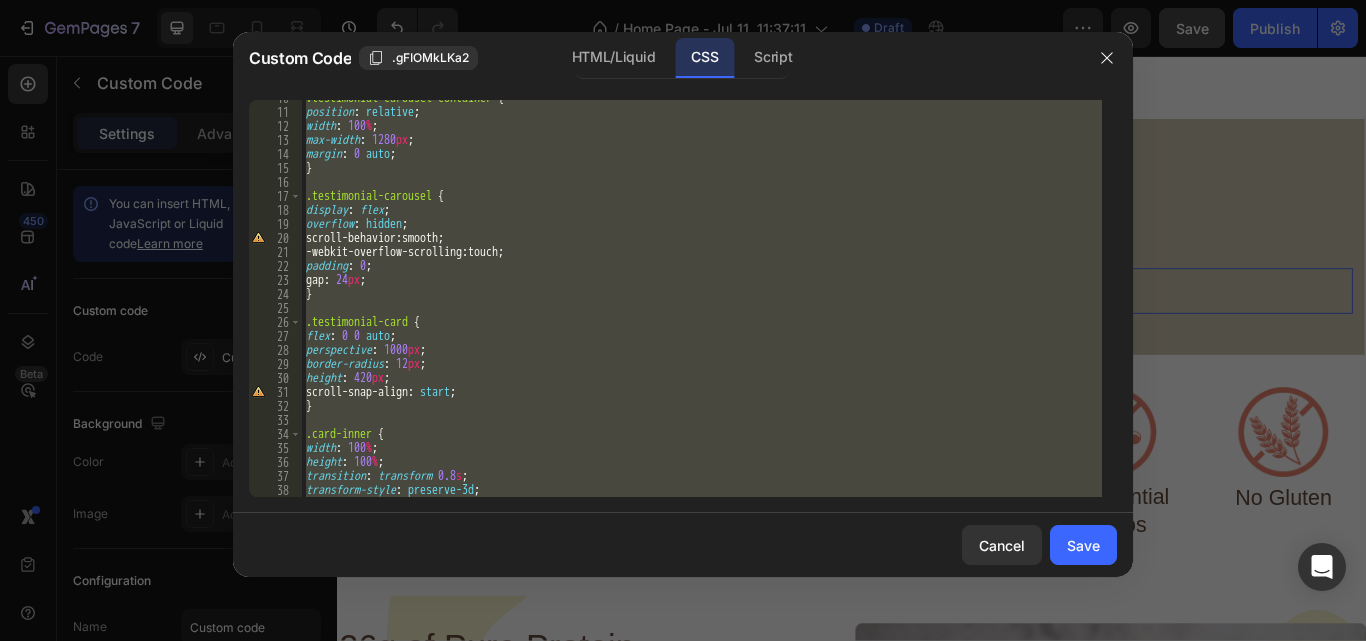 paste 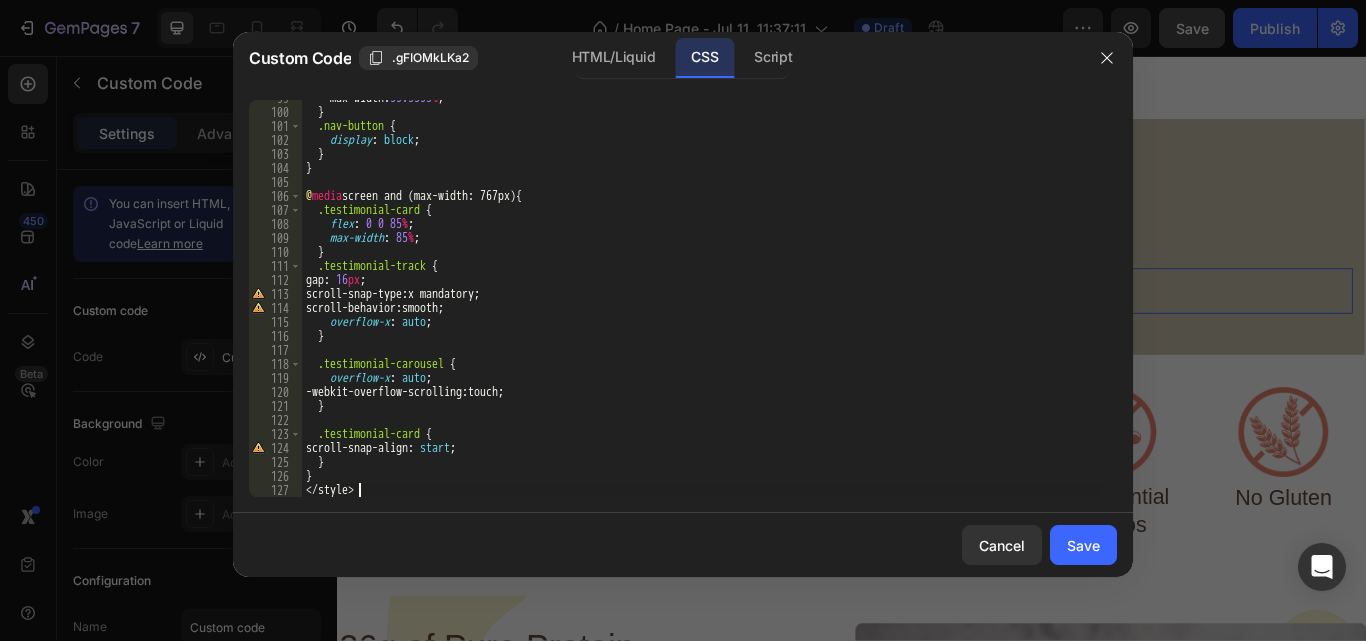 scroll, scrollTop: 1395, scrollLeft: 0, axis: vertical 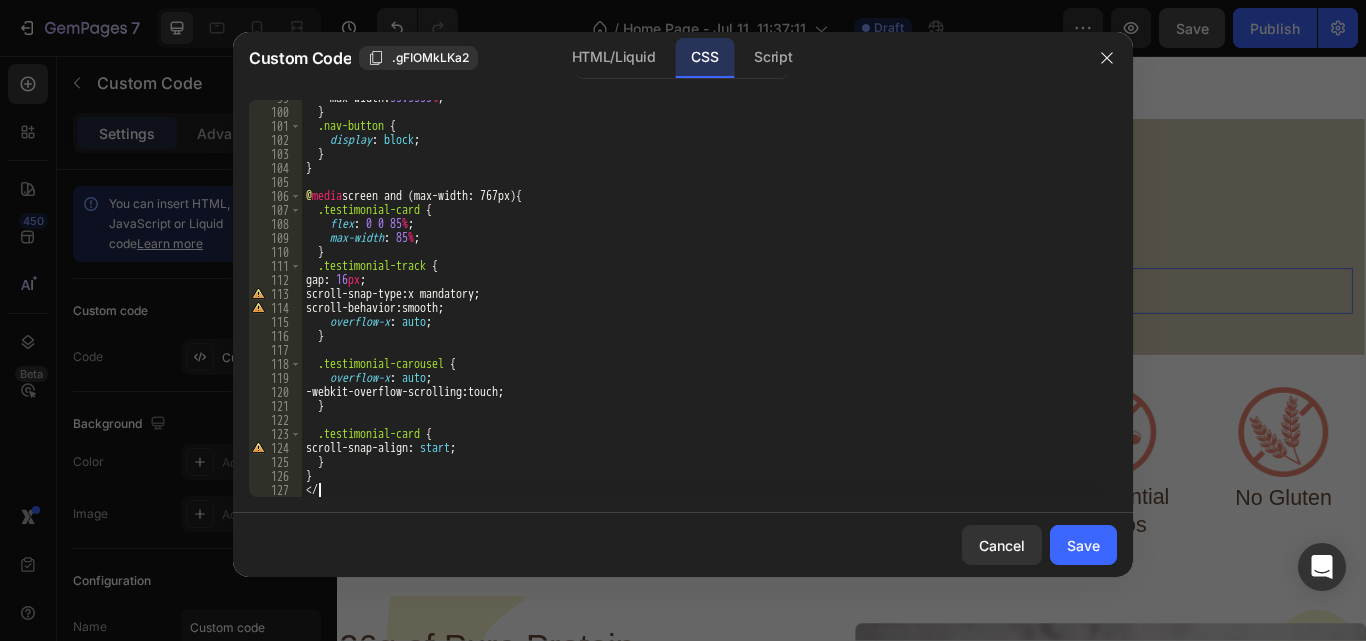 type on "<" 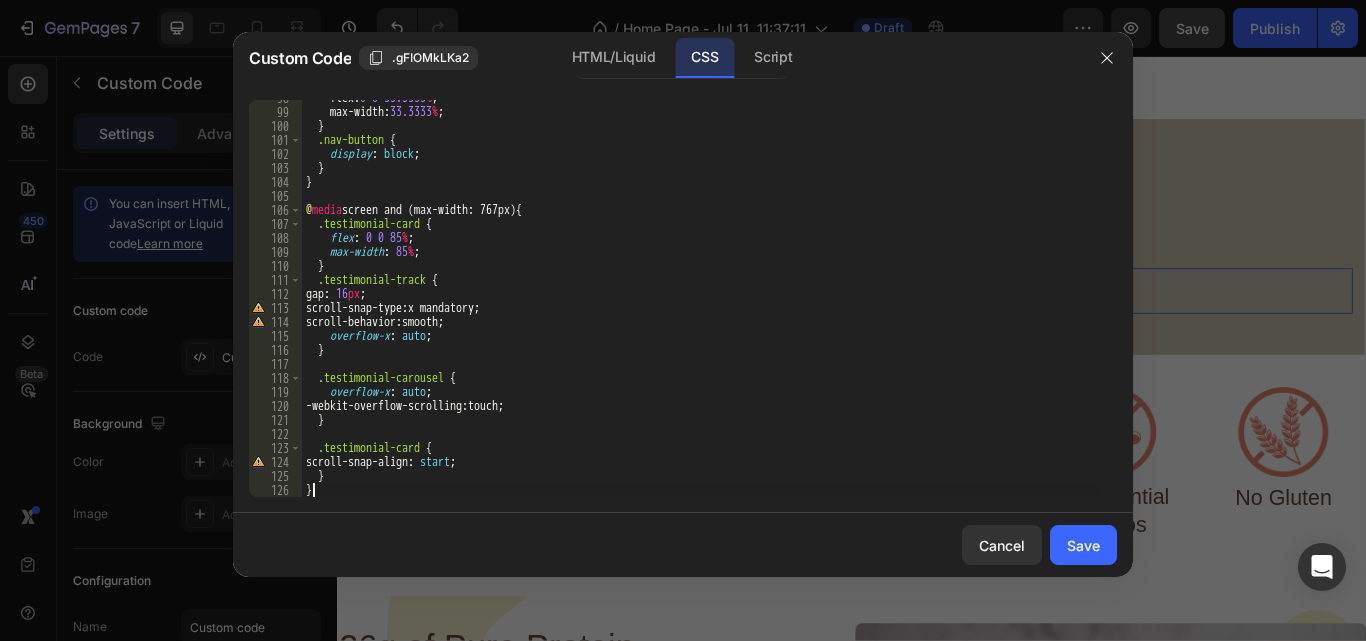 scroll, scrollTop: 1381, scrollLeft: 0, axis: vertical 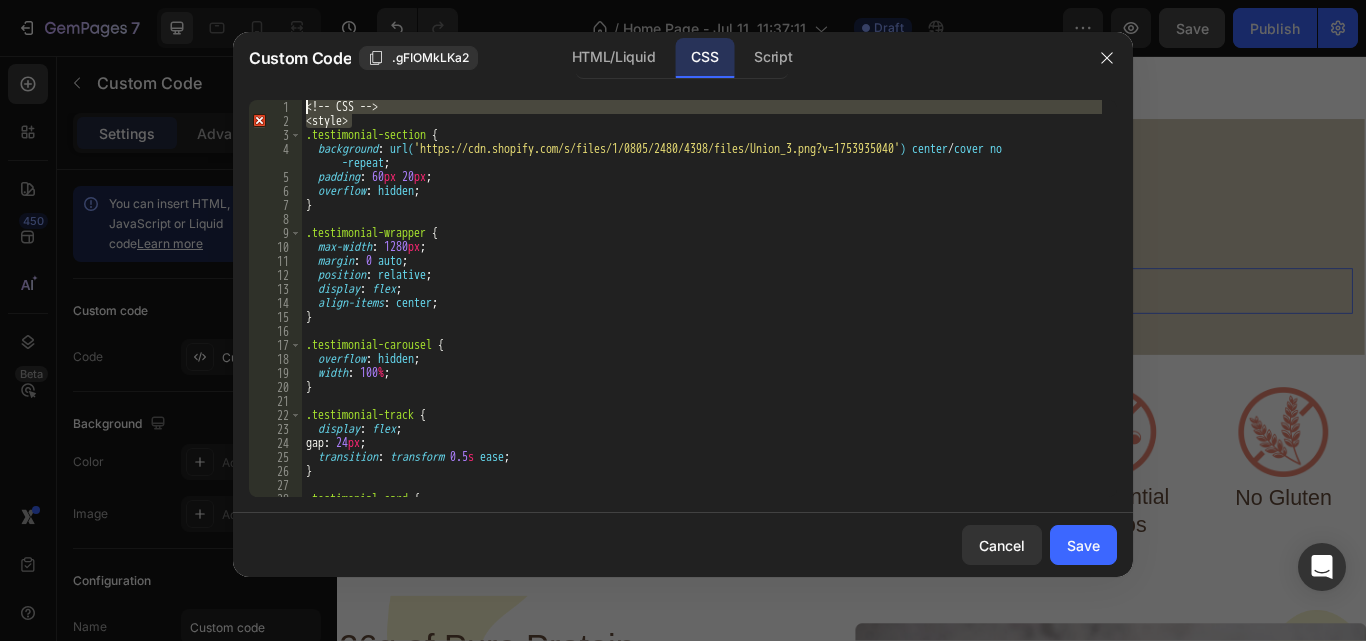 drag, startPoint x: 359, startPoint y: 121, endPoint x: 296, endPoint y: 105, distance: 65 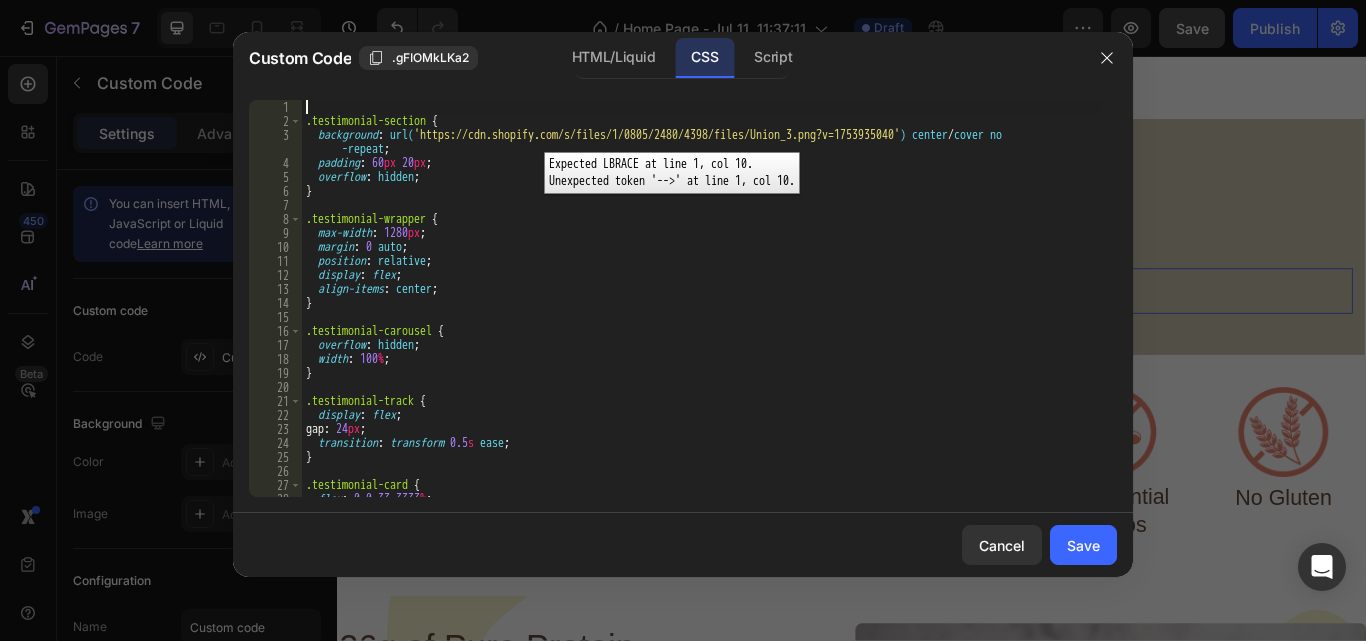type on ".testimonial-section {" 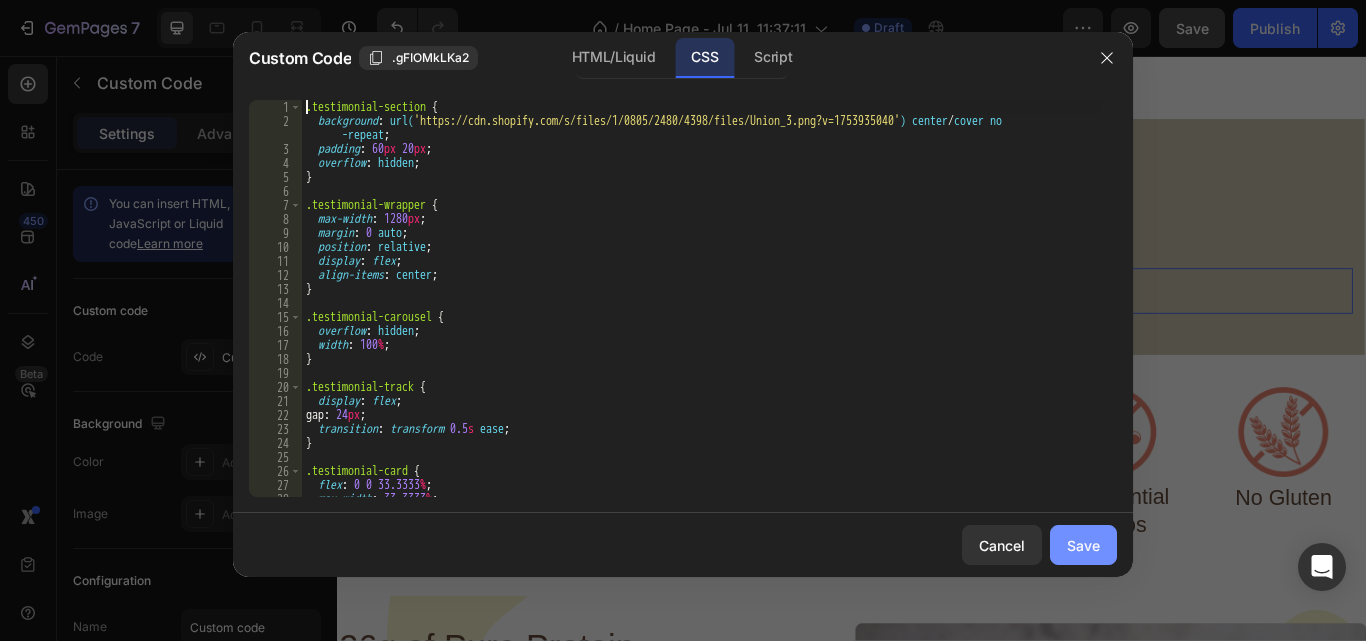 click on "Save" 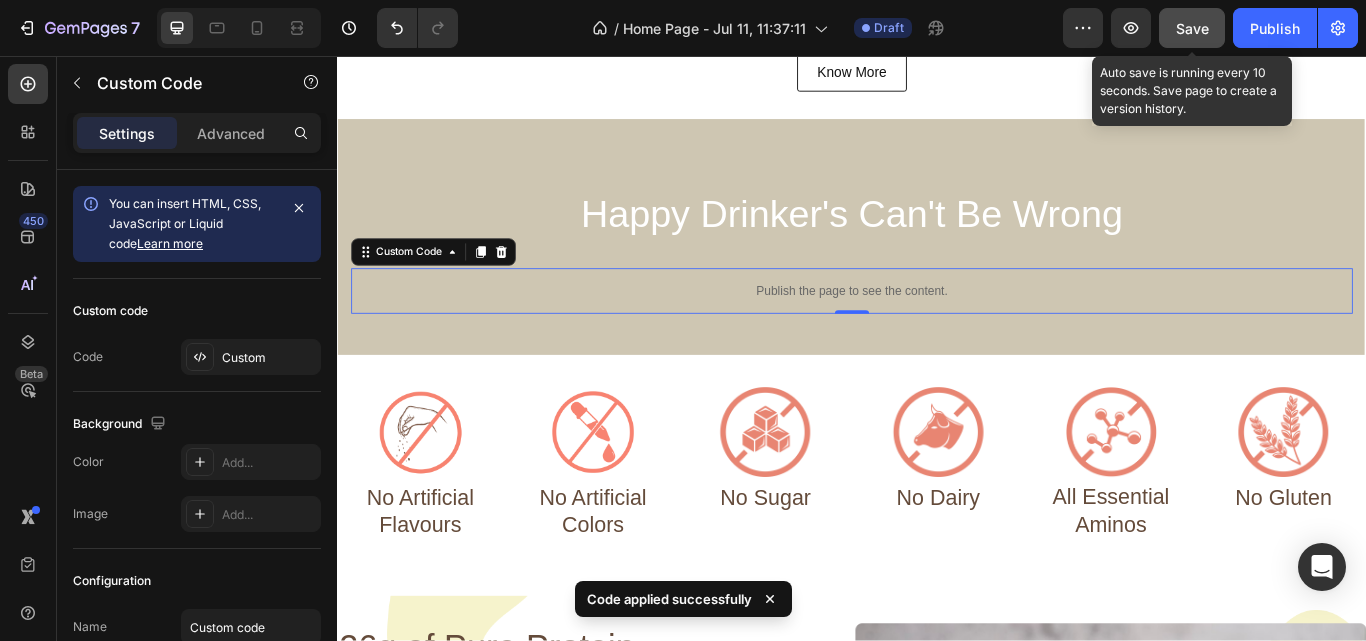 click on "Save" 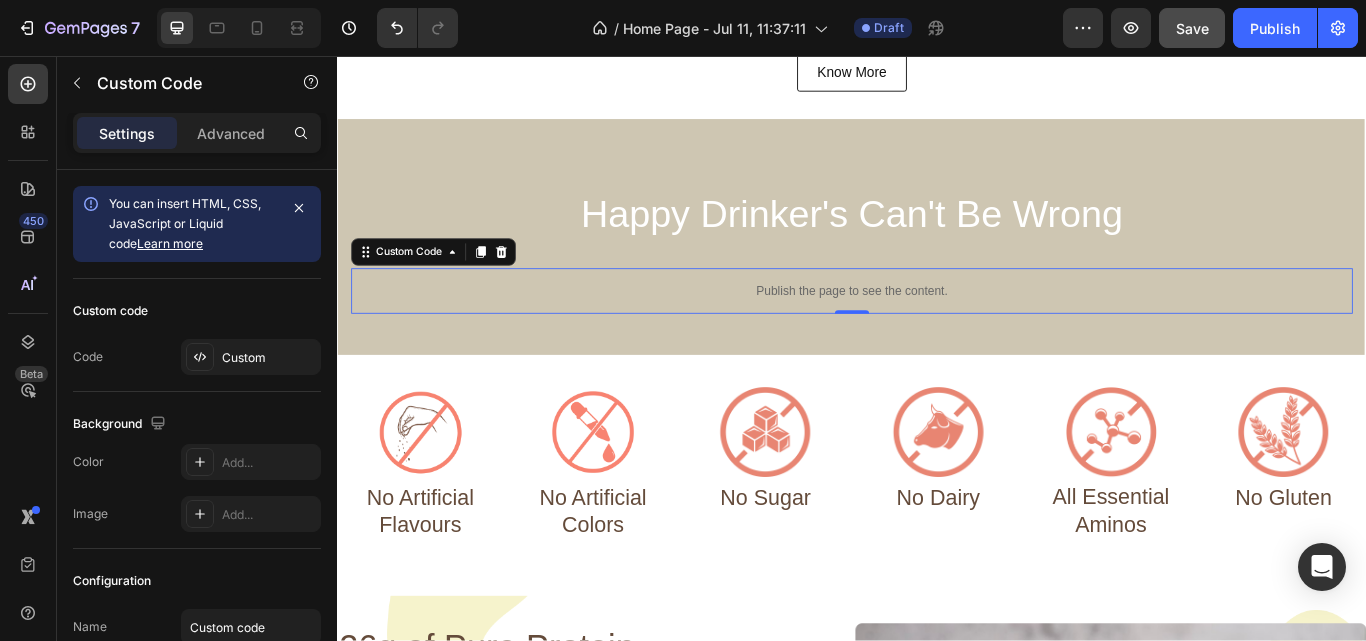 click on "Publish the page to see the content." at bounding box center [937, 330] 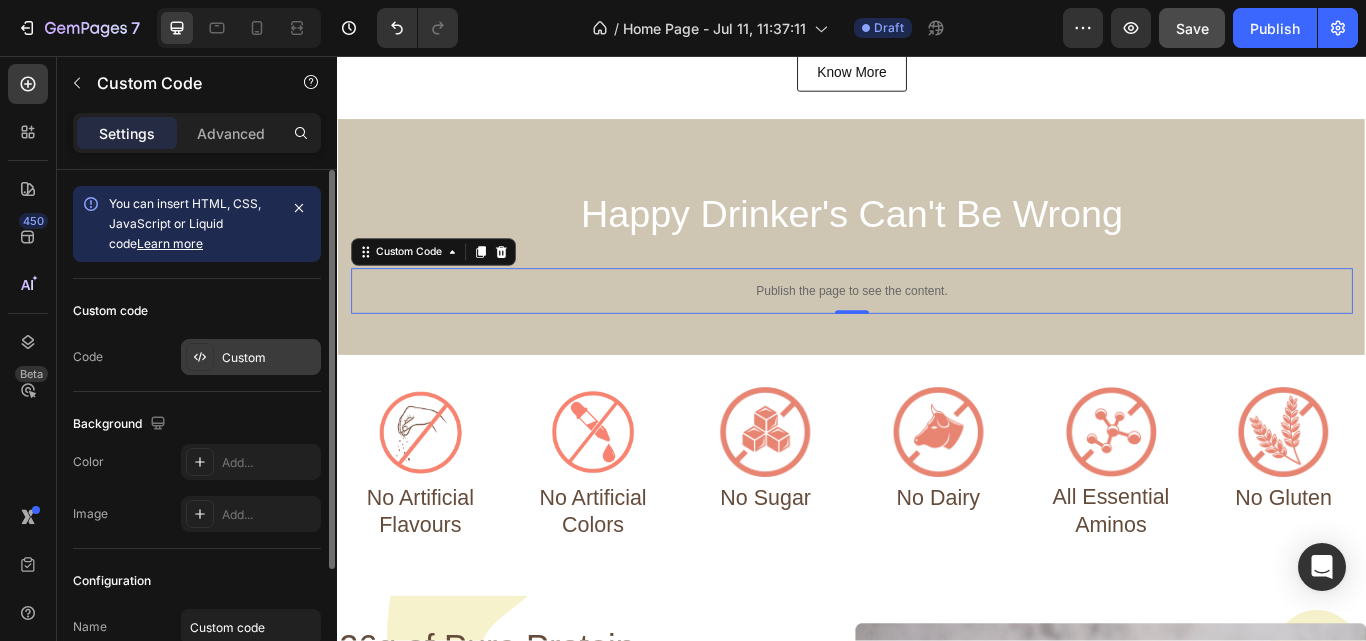 click on "Custom" at bounding box center [269, 358] 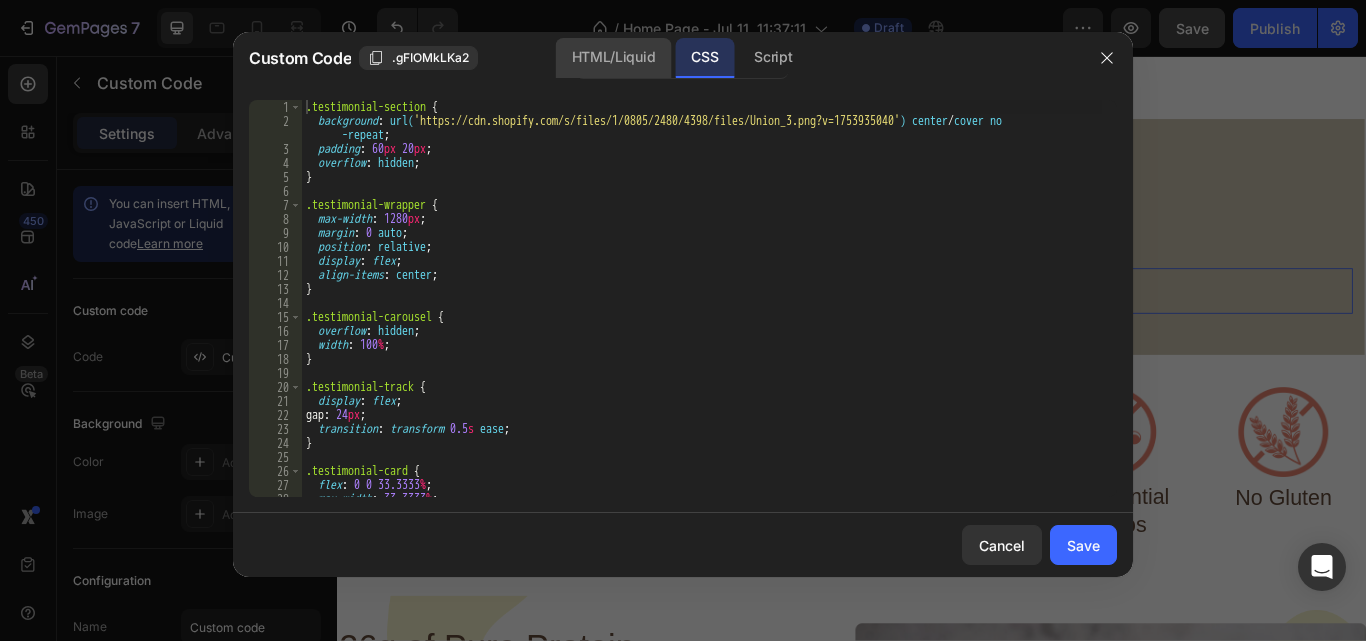 click on "HTML/Liquid" 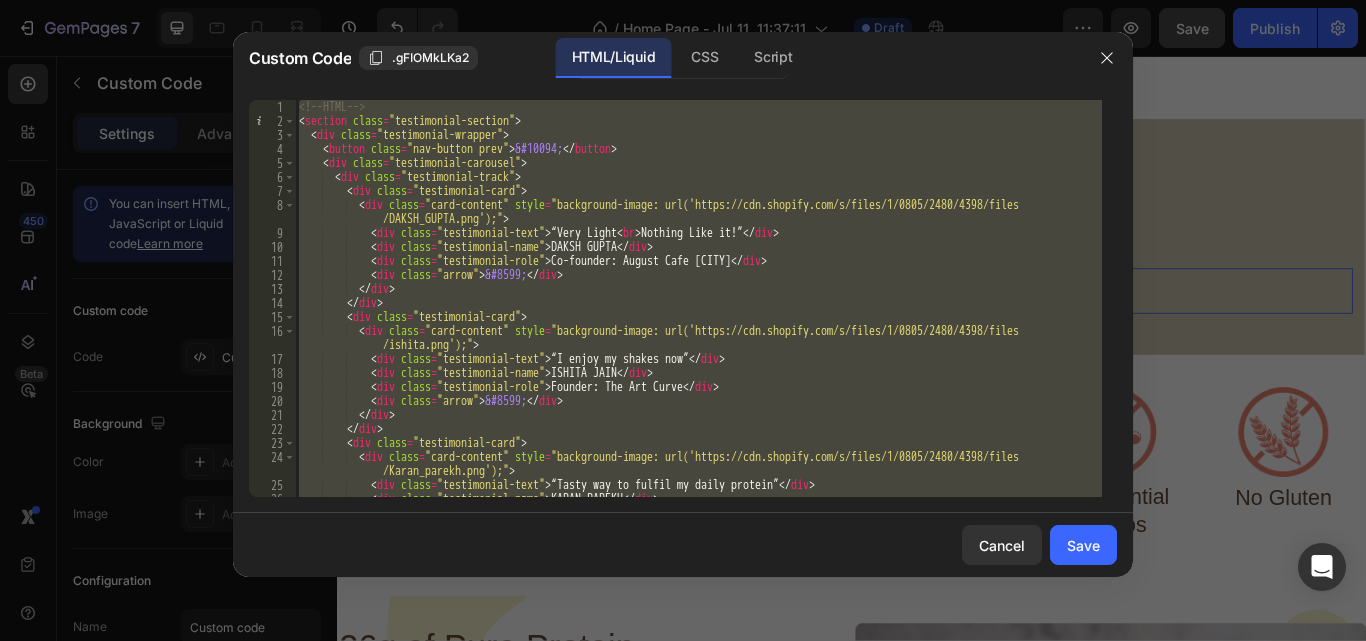 click on "<div class="testimonial-carousel-container"> <button class="nav-arrow left-arrow" id="scrollLeftBtn">&#10094;</button>" at bounding box center (698, 298) 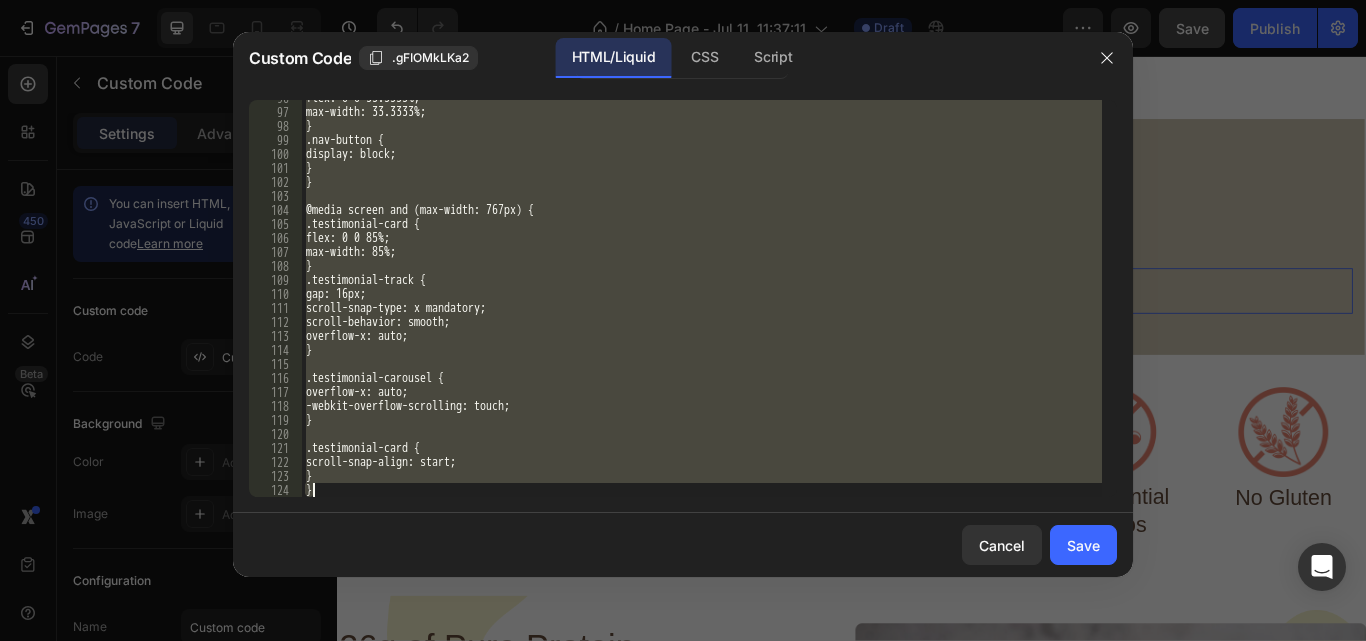 scroll, scrollTop: 1353, scrollLeft: 0, axis: vertical 